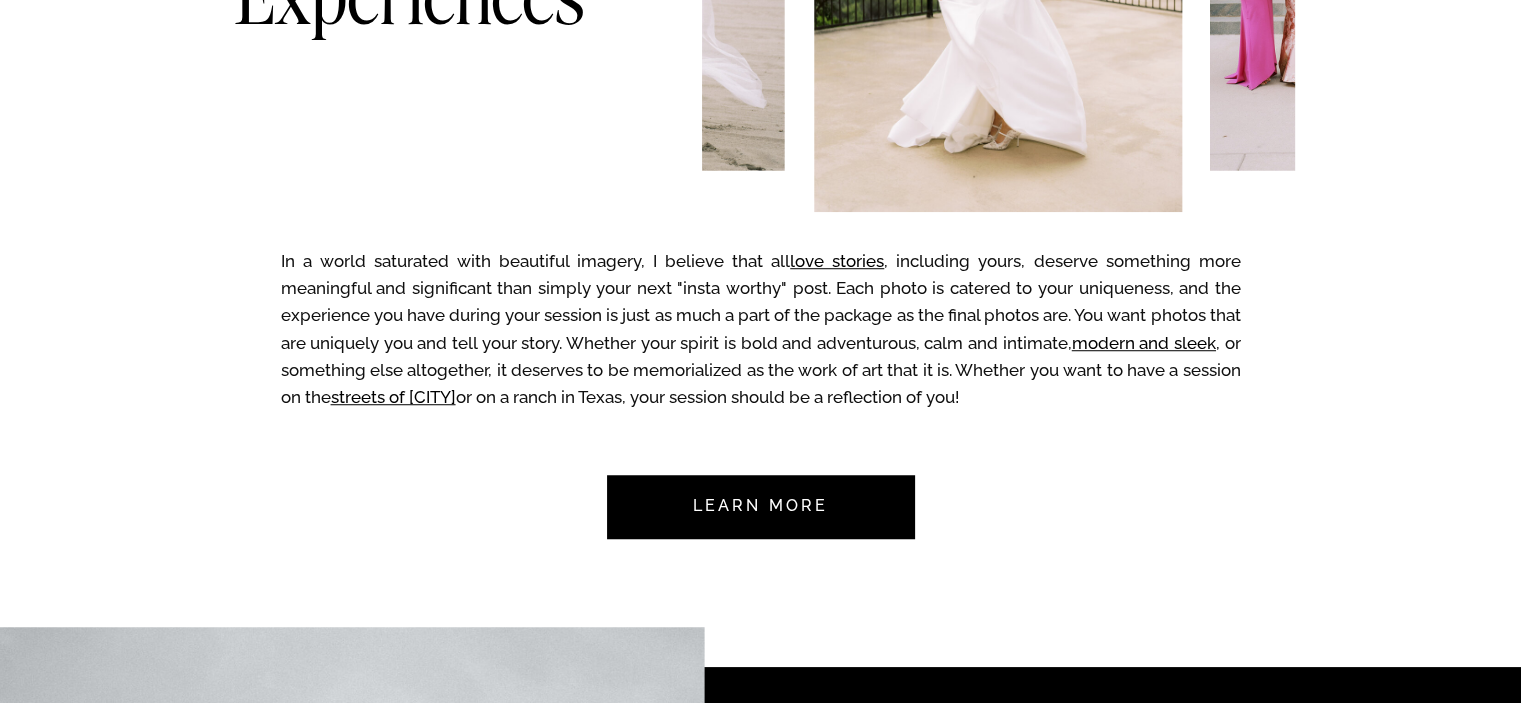scroll, scrollTop: 1433, scrollLeft: 0, axis: vertical 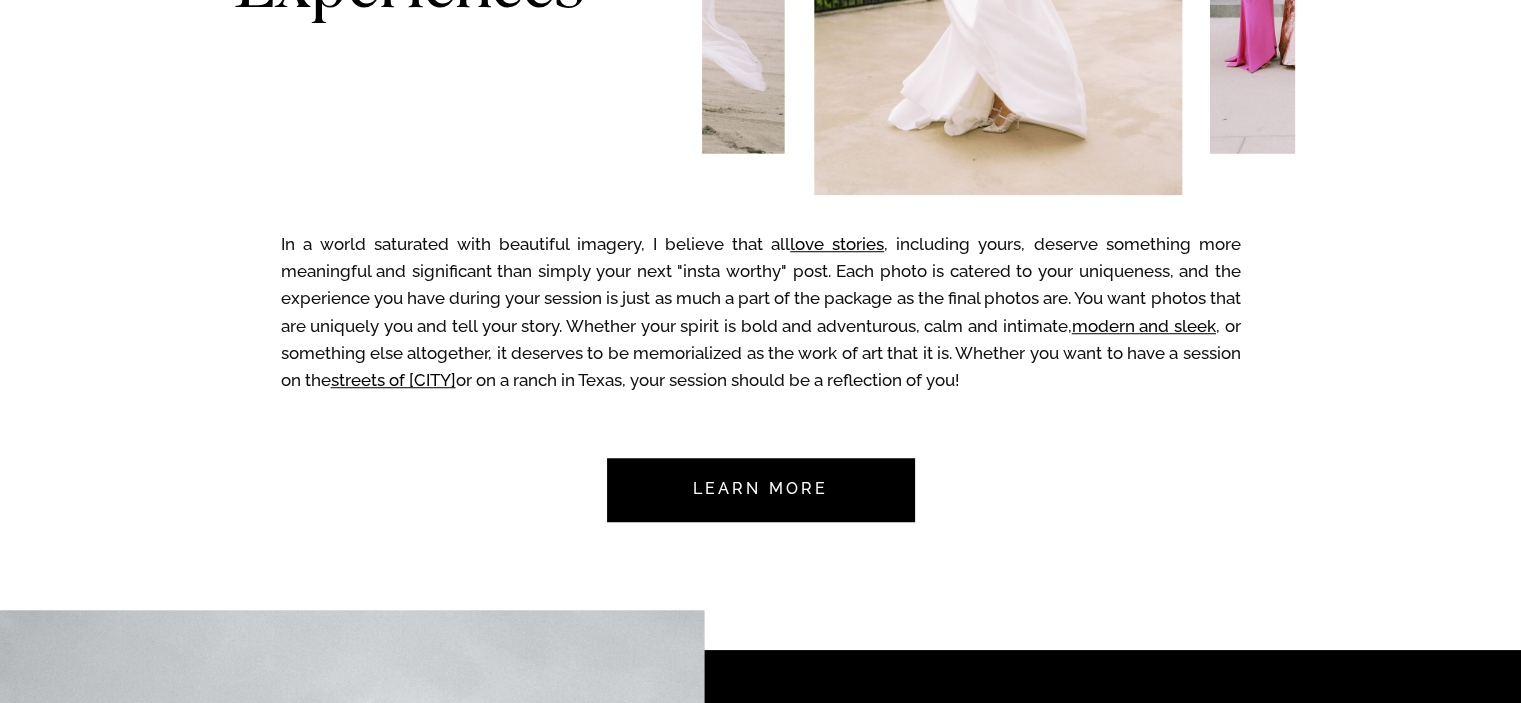 drag, startPoint x: 1064, startPoint y: 387, endPoint x: 72, endPoint y: 213, distance: 1007.1445 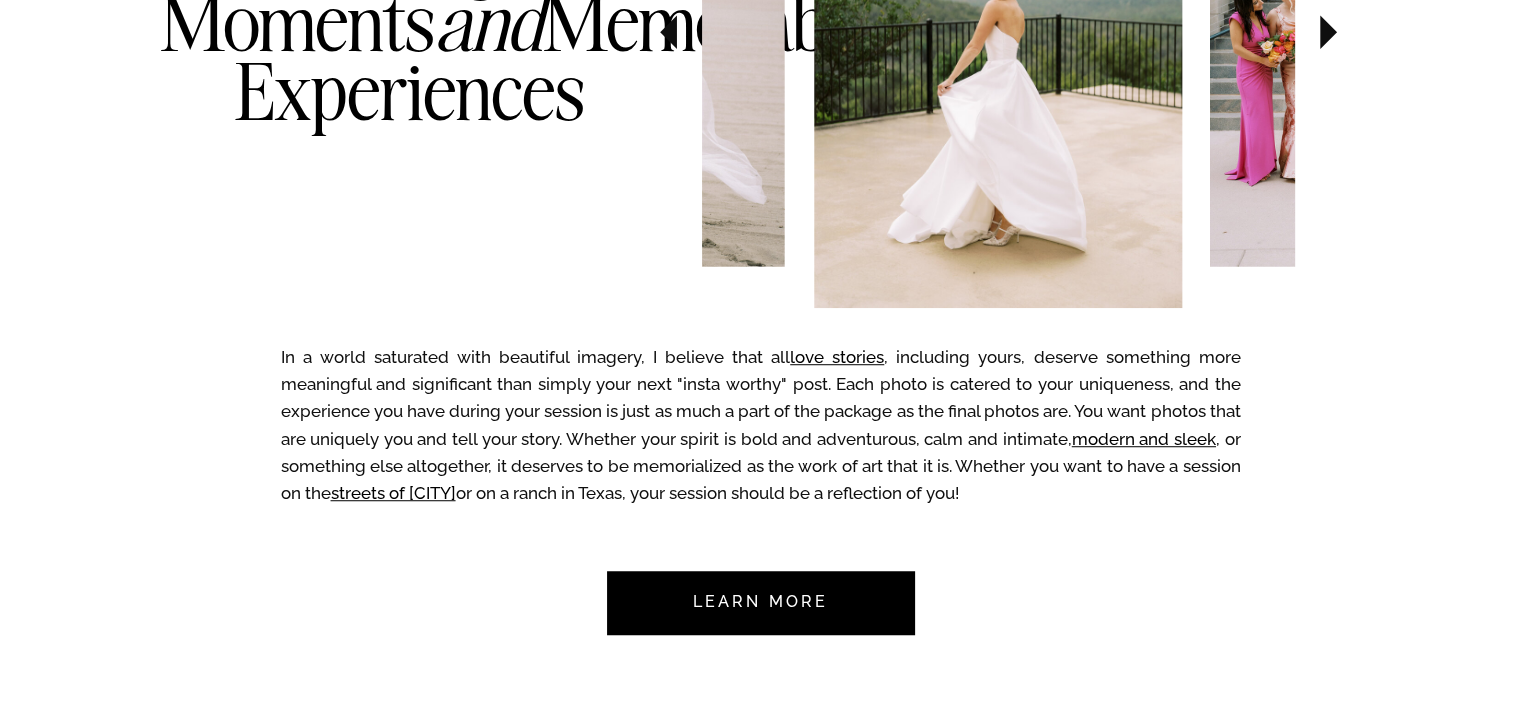 scroll, scrollTop: 1466, scrollLeft: 0, axis: vertical 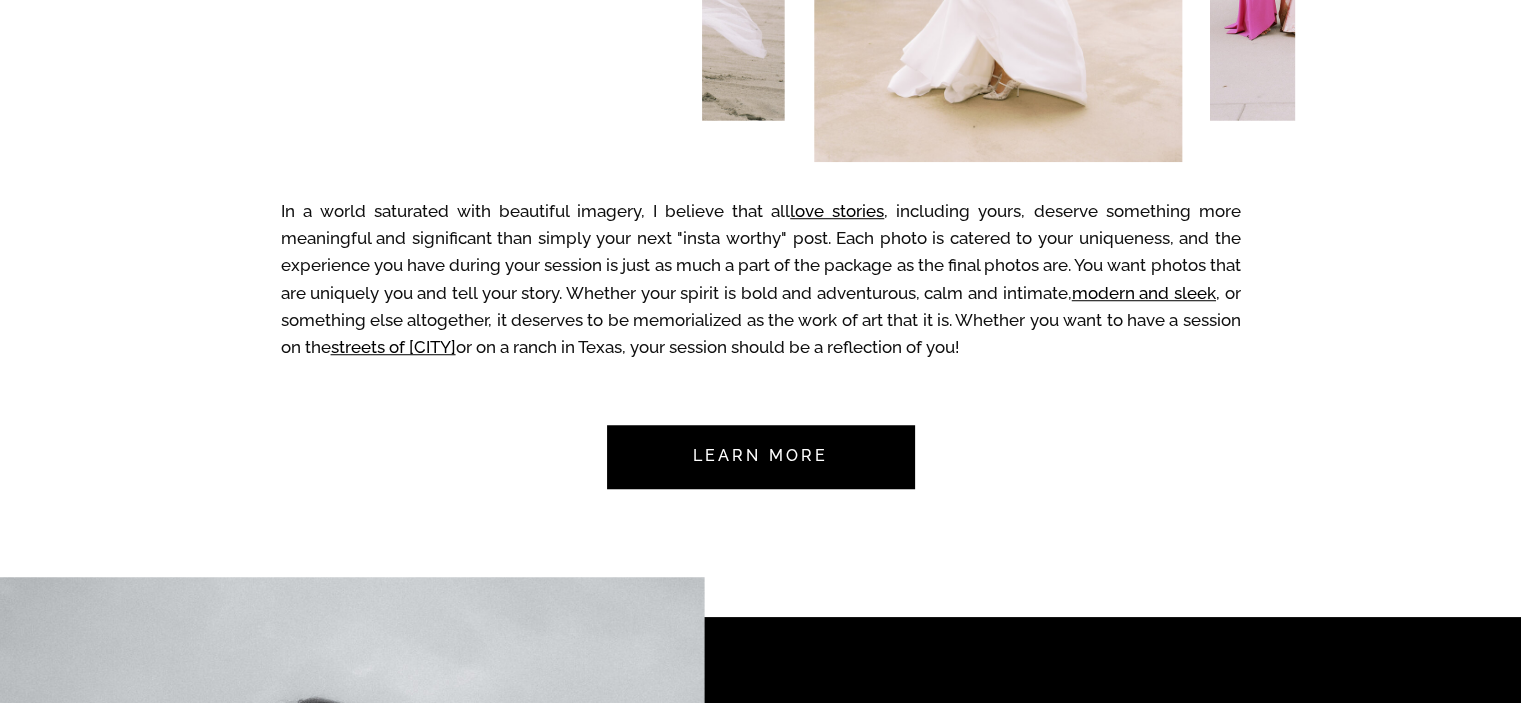 drag, startPoint x: 1105, startPoint y: 349, endPoint x: 206, endPoint y: 201, distance: 911.10095 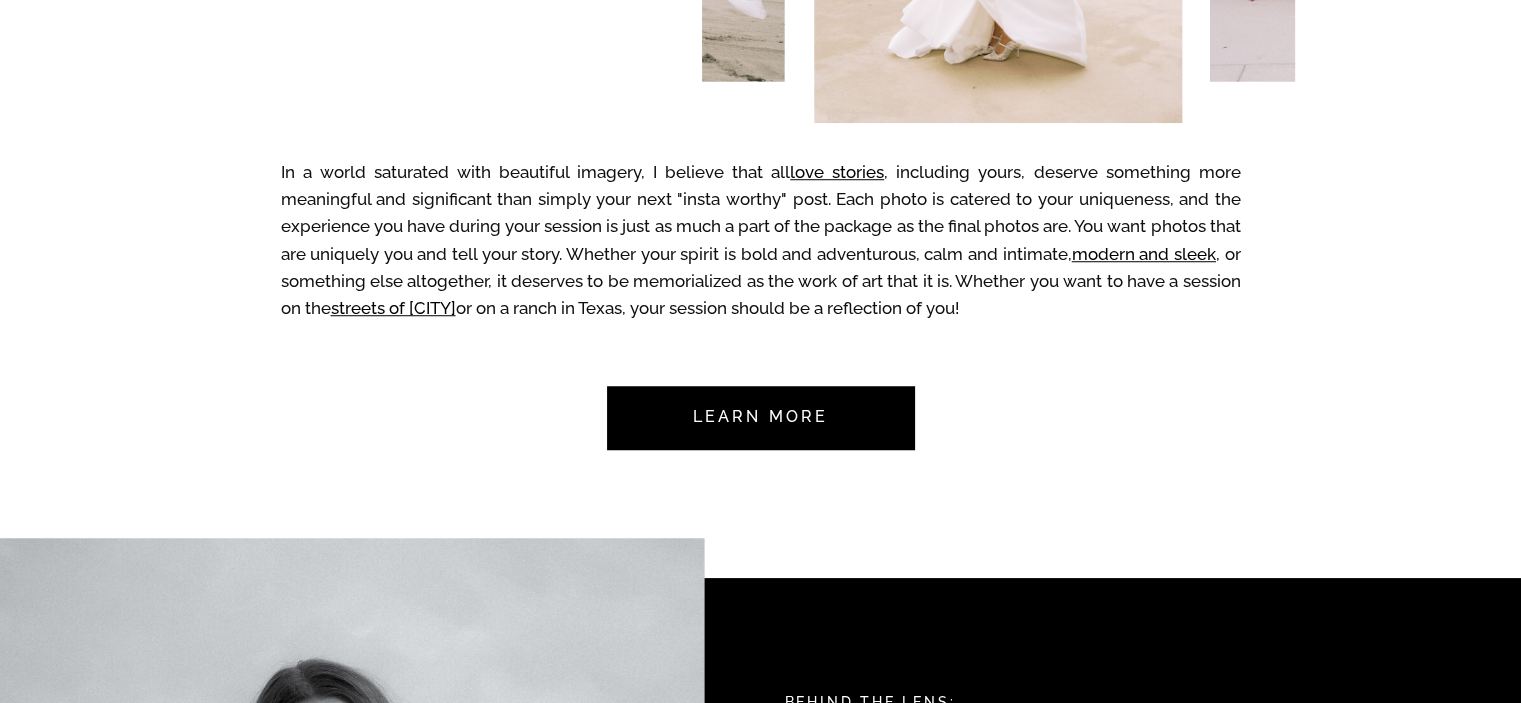 scroll, scrollTop: 1466, scrollLeft: 0, axis: vertical 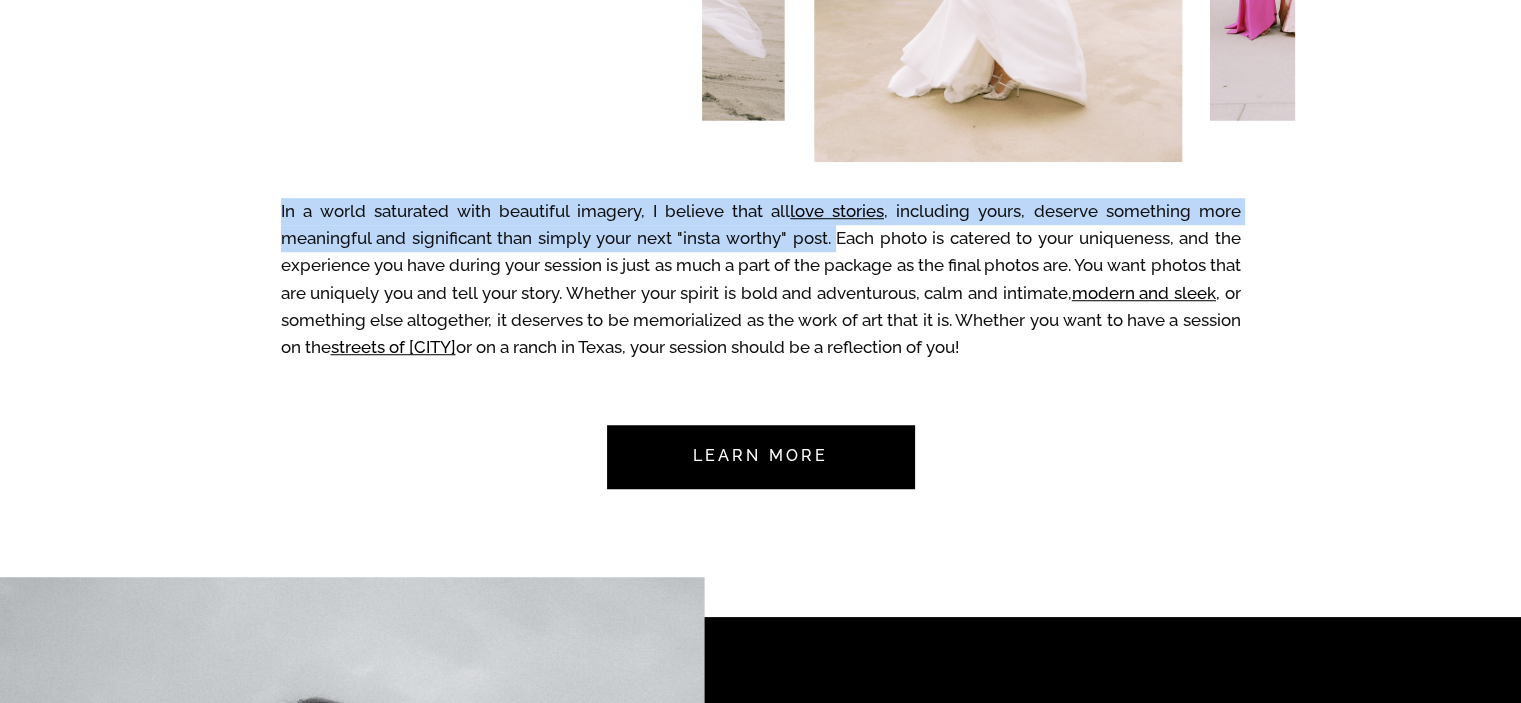 drag, startPoint x: 832, startPoint y: 243, endPoint x: 256, endPoint y: 215, distance: 576.6802 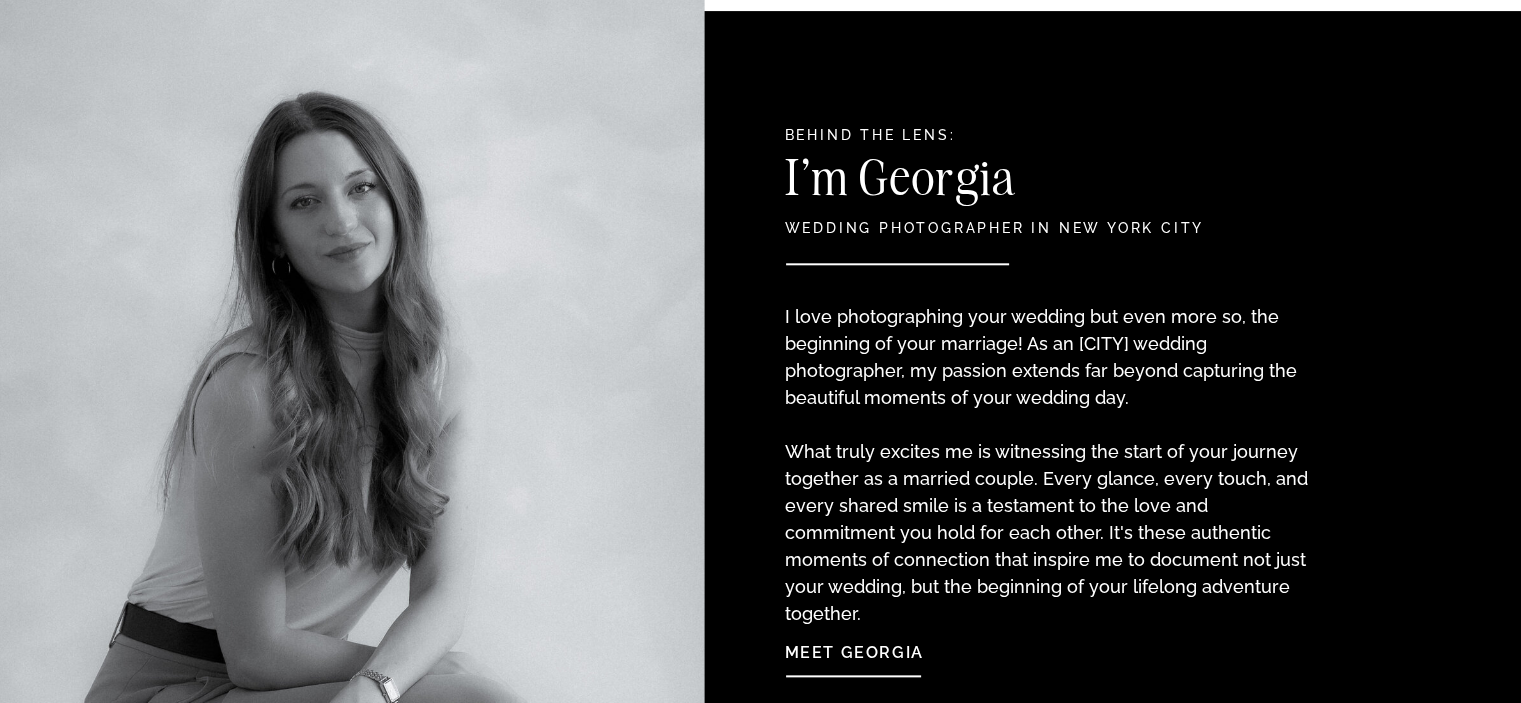 scroll, scrollTop: 2066, scrollLeft: 0, axis: vertical 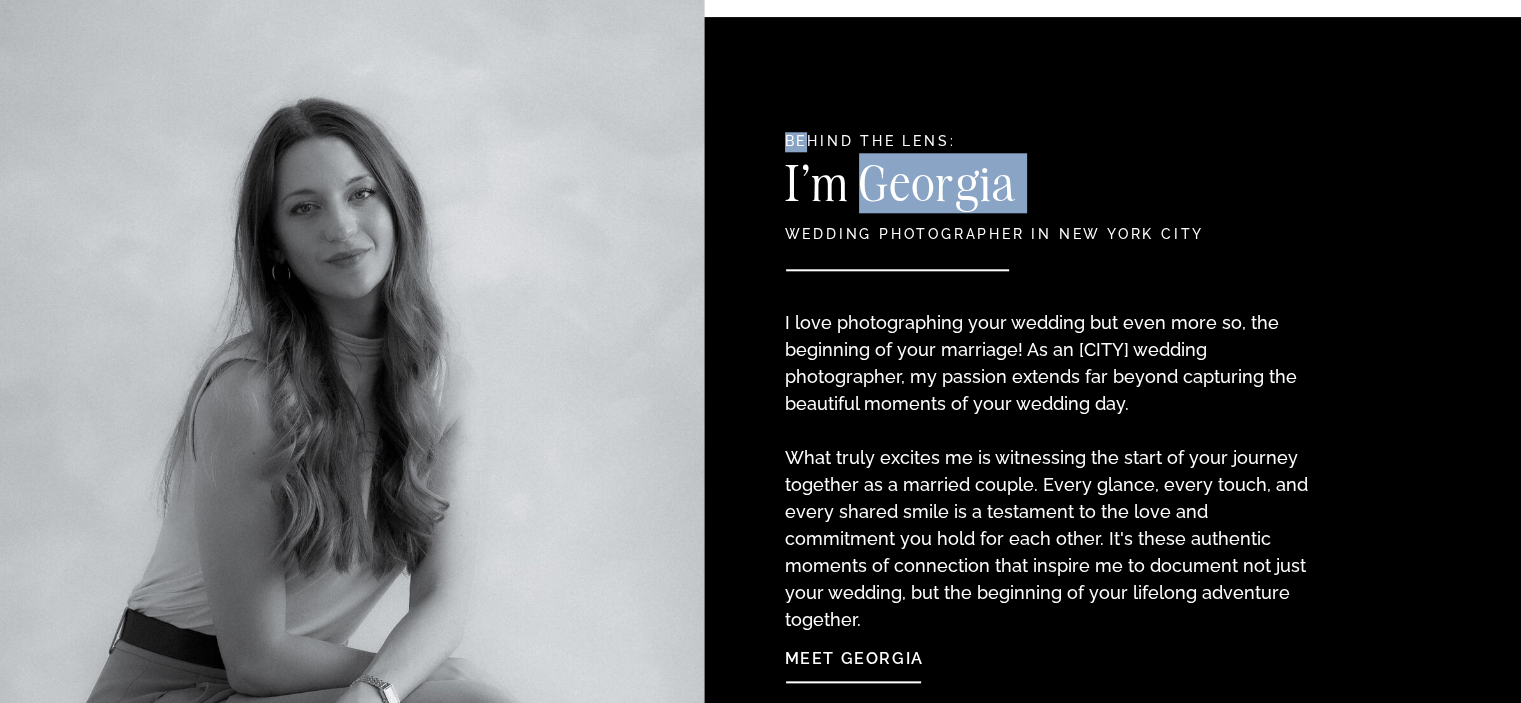 drag, startPoint x: 1247, startPoint y: 595, endPoint x: 804, endPoint y: 142, distance: 633.6071 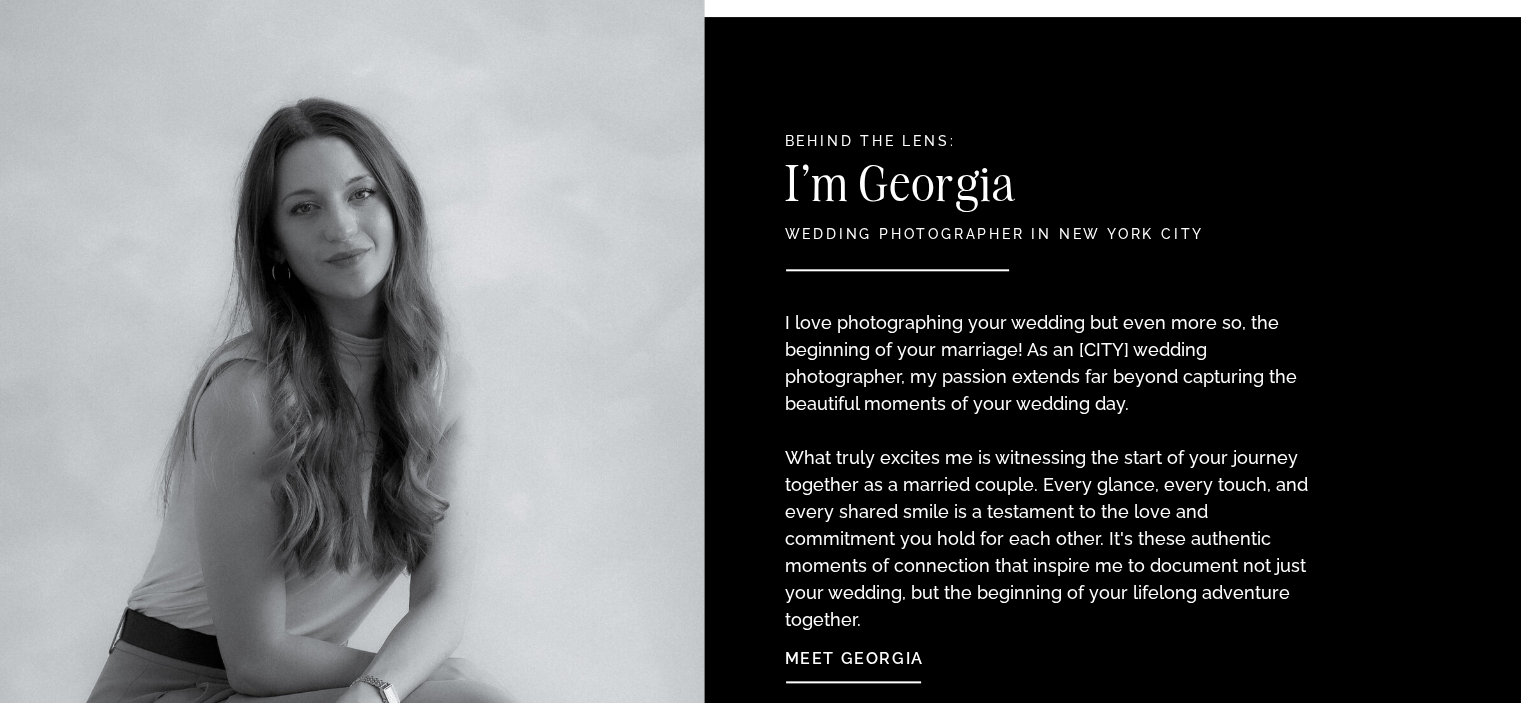 click on "I love photographing your wedding but even more so, the beginning of your marriage! As an [CITY] wedding photographer, my passion extends far beyond capturing the beautiful moments of your wedding day. What truly excites me is witnessing the start of your journey together as a married couple. Every glance, every touch, and every shared smile is a testament to the love and commitment you hold for each other. It's these authentic moments of connection that inspire me to document not just your wedding, but the beginning of your lifelong adventure together." at bounding box center [1049, 451] 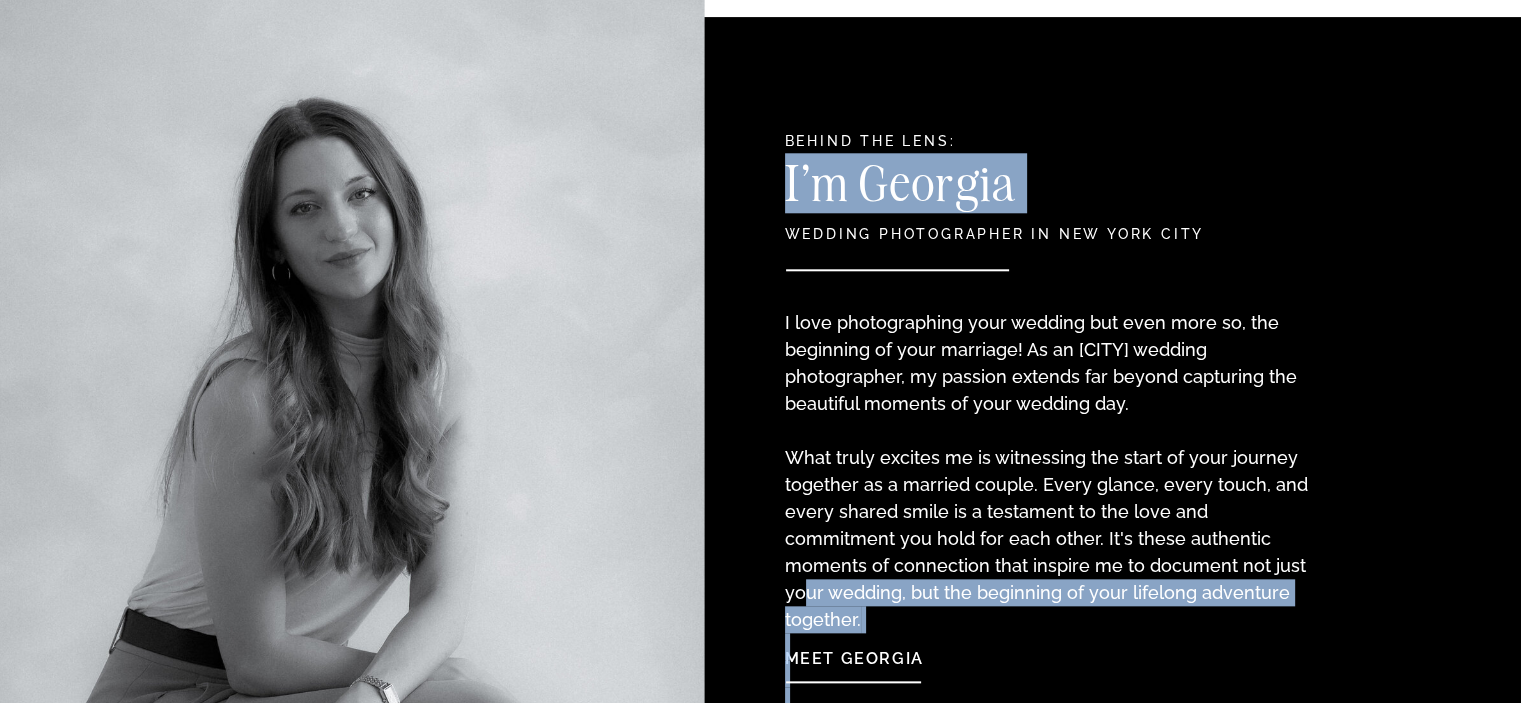 drag, startPoint x: 787, startPoint y: 132, endPoint x: 1216, endPoint y: 576, distance: 617.3953 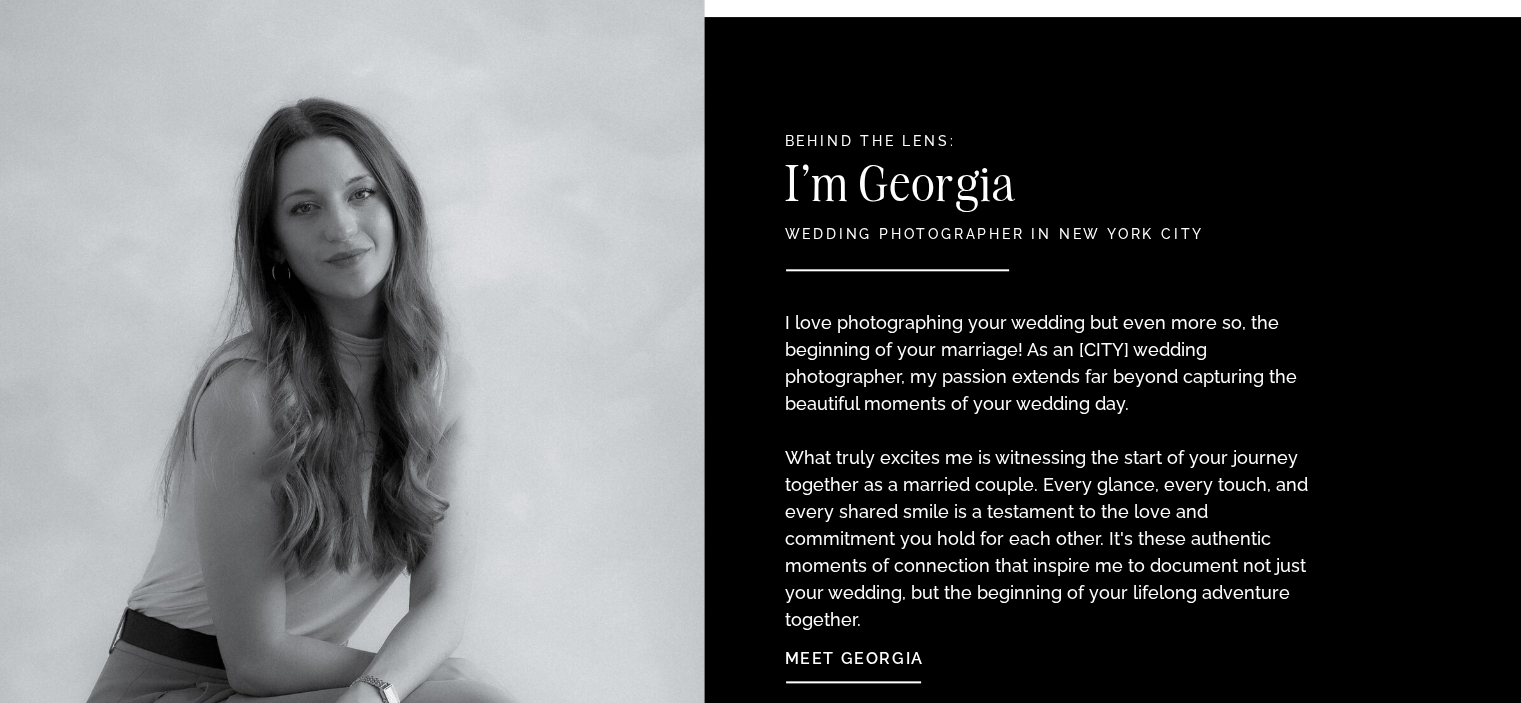 drag, startPoint x: 780, startPoint y: 135, endPoint x: 972, endPoint y: 130, distance: 192.0651 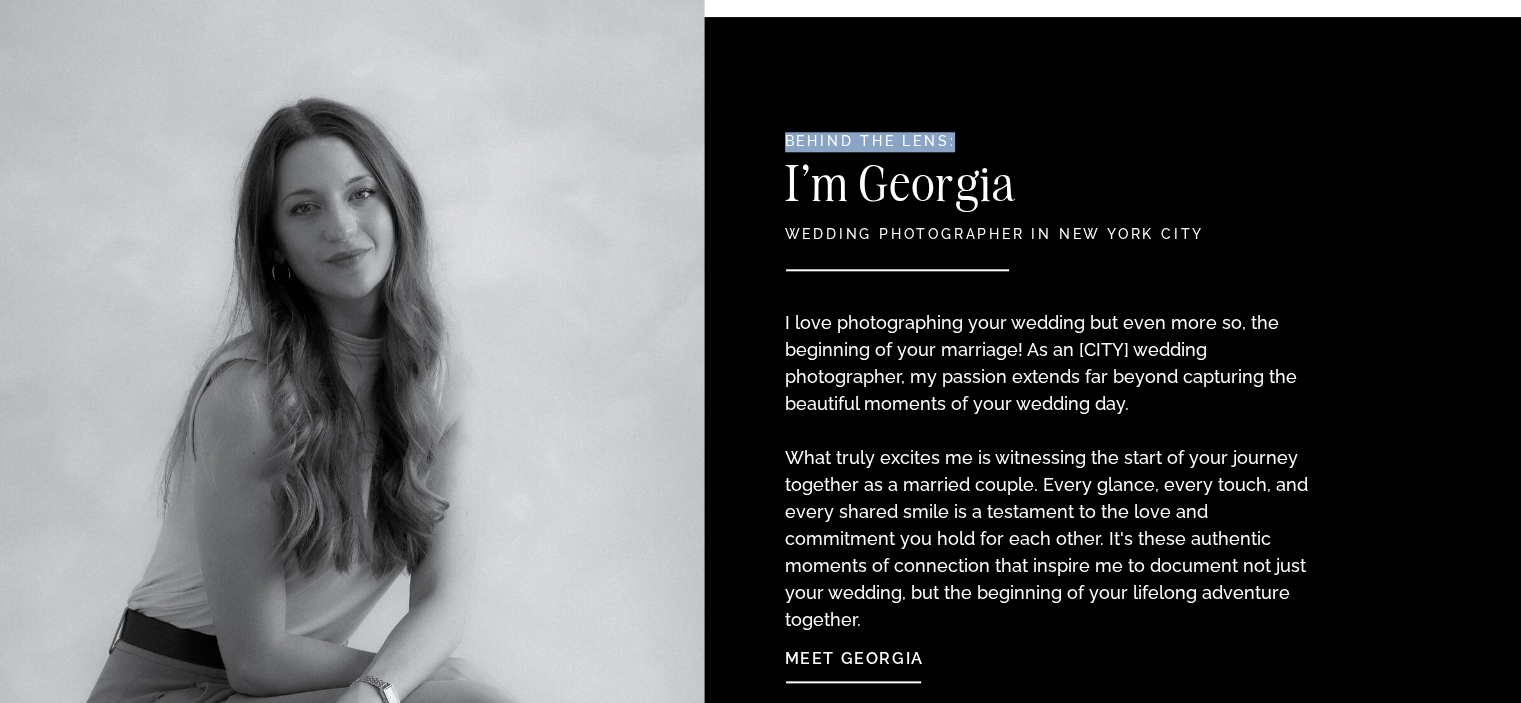 drag, startPoint x: 964, startPoint y: 140, endPoint x: 784, endPoint y: 143, distance: 180.025 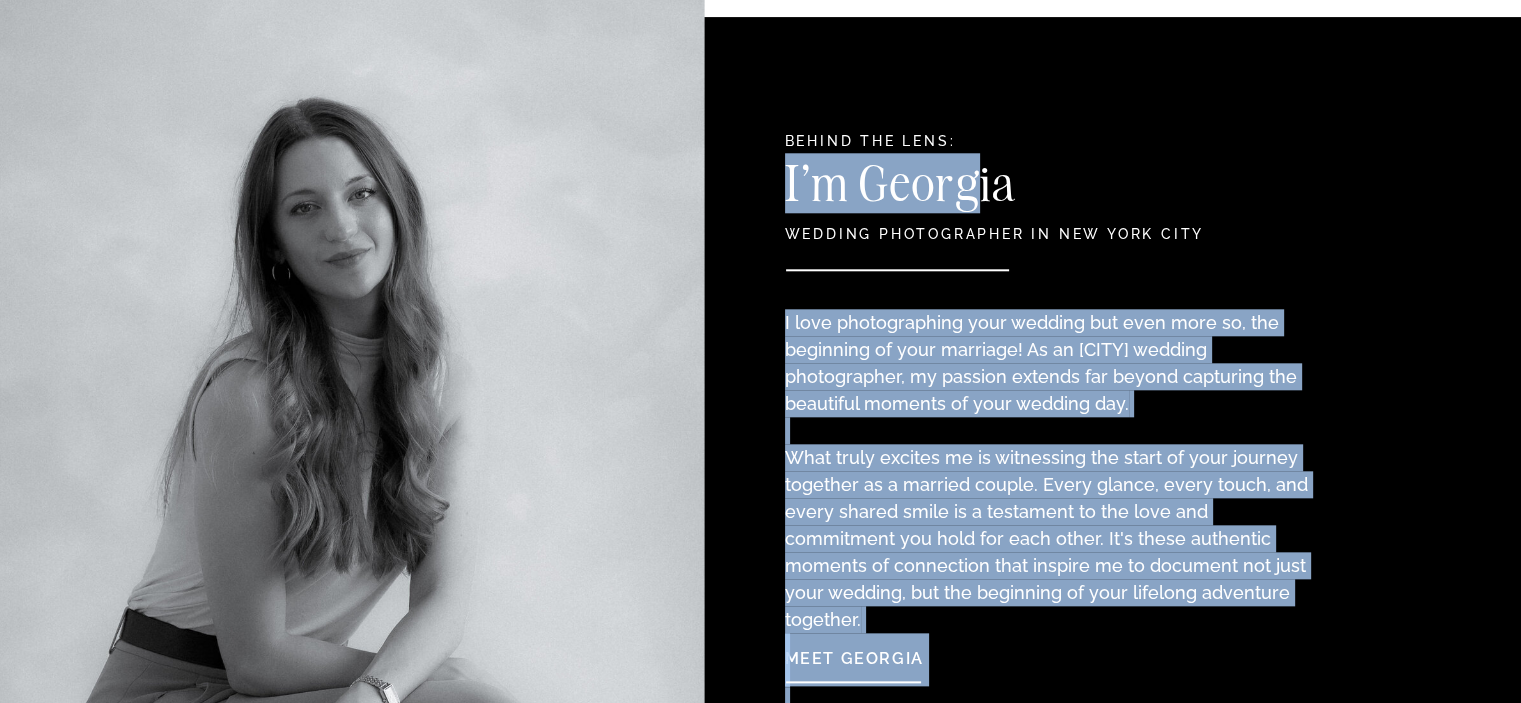 drag, startPoint x: 1226, startPoint y: 236, endPoint x: 795, endPoint y: 223, distance: 431.196 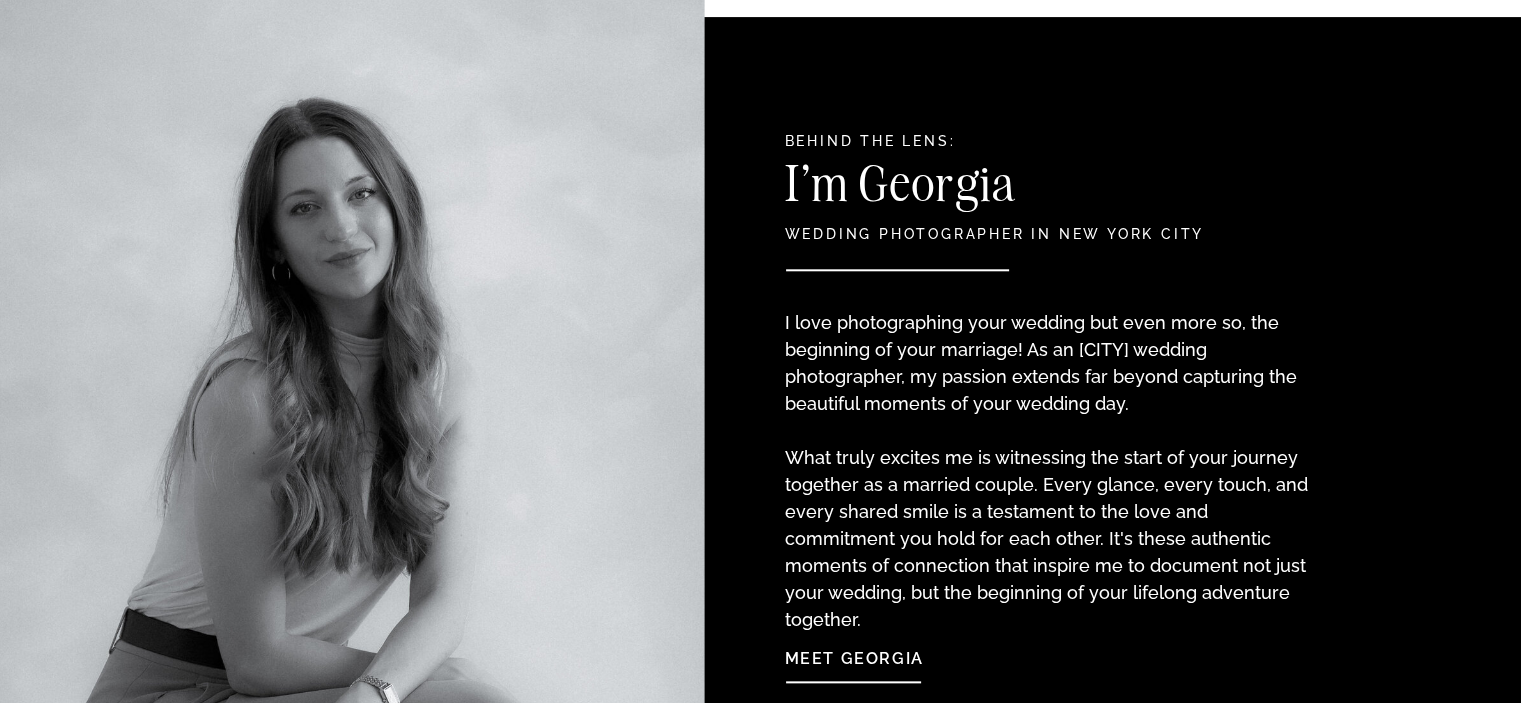click on "[CITY] Wedding Photographer CONTACT BLOG REVIEWS ABOUT ME Experience EDUCATION HOME [FIRST] [LAST] Photography [FIRST] [LAST] Photography HOME Experience EDUCATION REVIEWS ABOUT ME CONTACT BLOG Love Stories, Artfully Documented [CITY] WEDDING PHOTOGRAPHER SEE MORE In a world saturated with beautiful imagery, I believe that all love stories , including yours, deserve something more meaningful and significant than simply your next "insta worthy" post. Each photo is catered to your uniqueness, and the experience you have during your session is just as much a part of the package as the final photos are. You want photos that are uniquely you and tell your story. Whether your spirit is bold and adventurous, calm and intimate, modern and sleek , or something else altogether, it deserves to be memorialized as the work of art that it is. Whether you want to have a session on the streets of [CITY] or on a ranch in Texas, your session should be a reflection of you! Meaningful Moments and Memorable Experiences and The" at bounding box center (760, 3706) 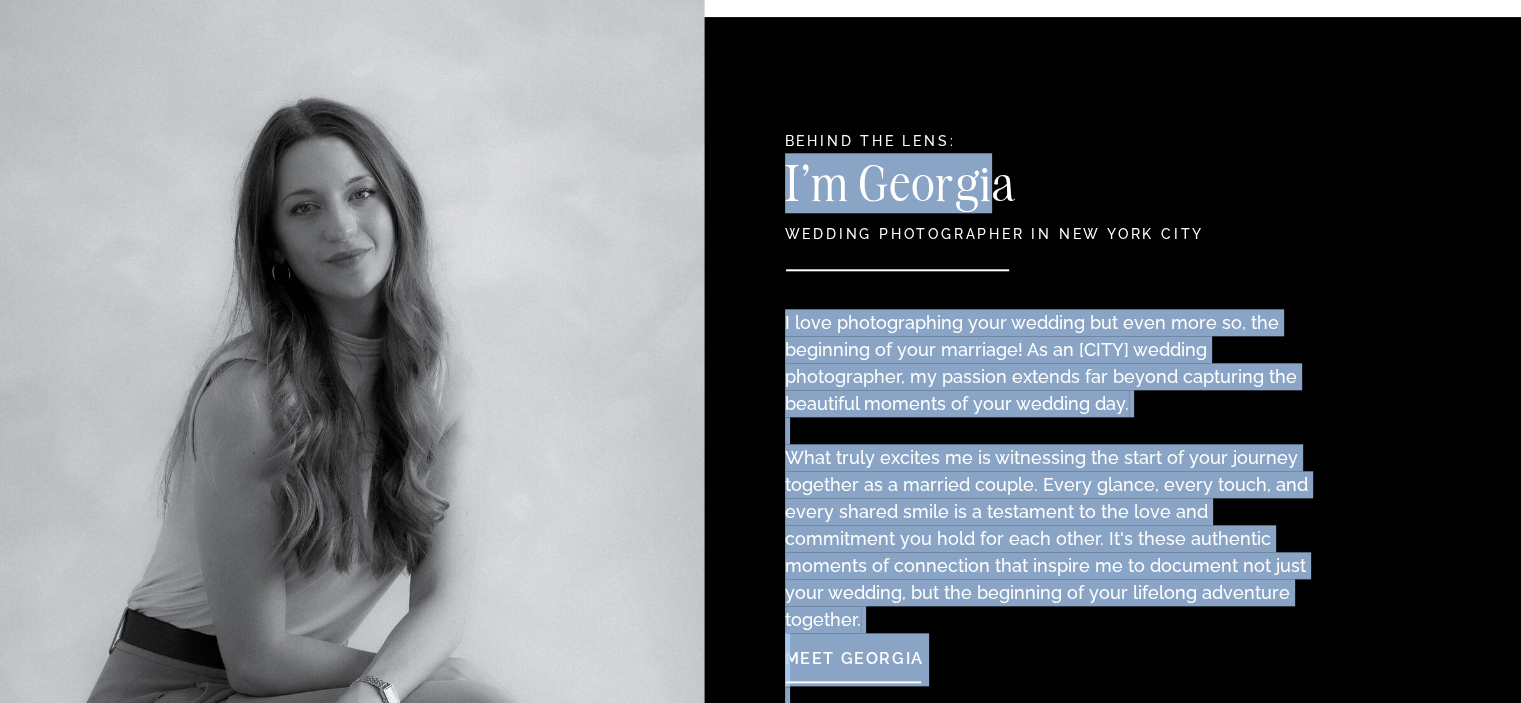drag, startPoint x: 780, startPoint y: 180, endPoint x: 994, endPoint y: 206, distance: 215.57365 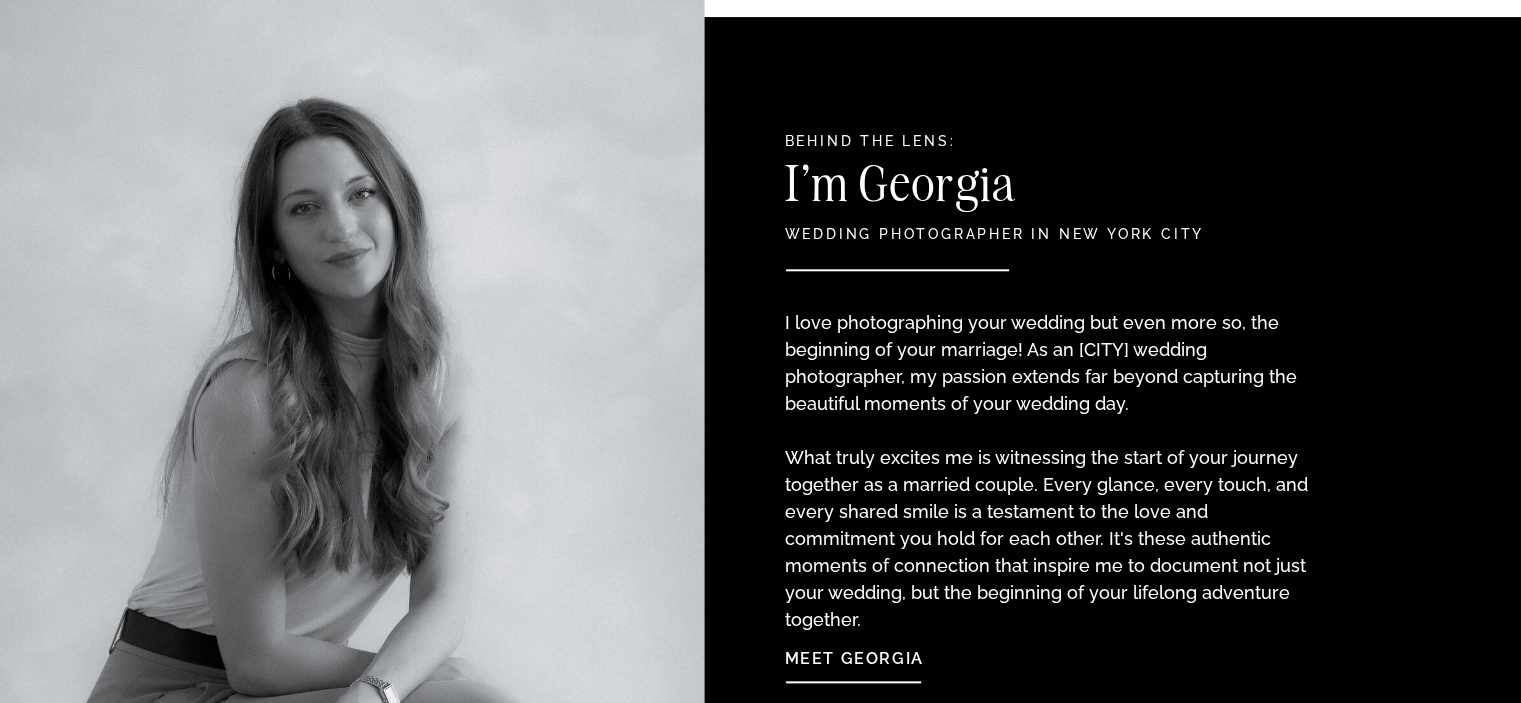 click on "I'm Georgia" at bounding box center (1002, 190) 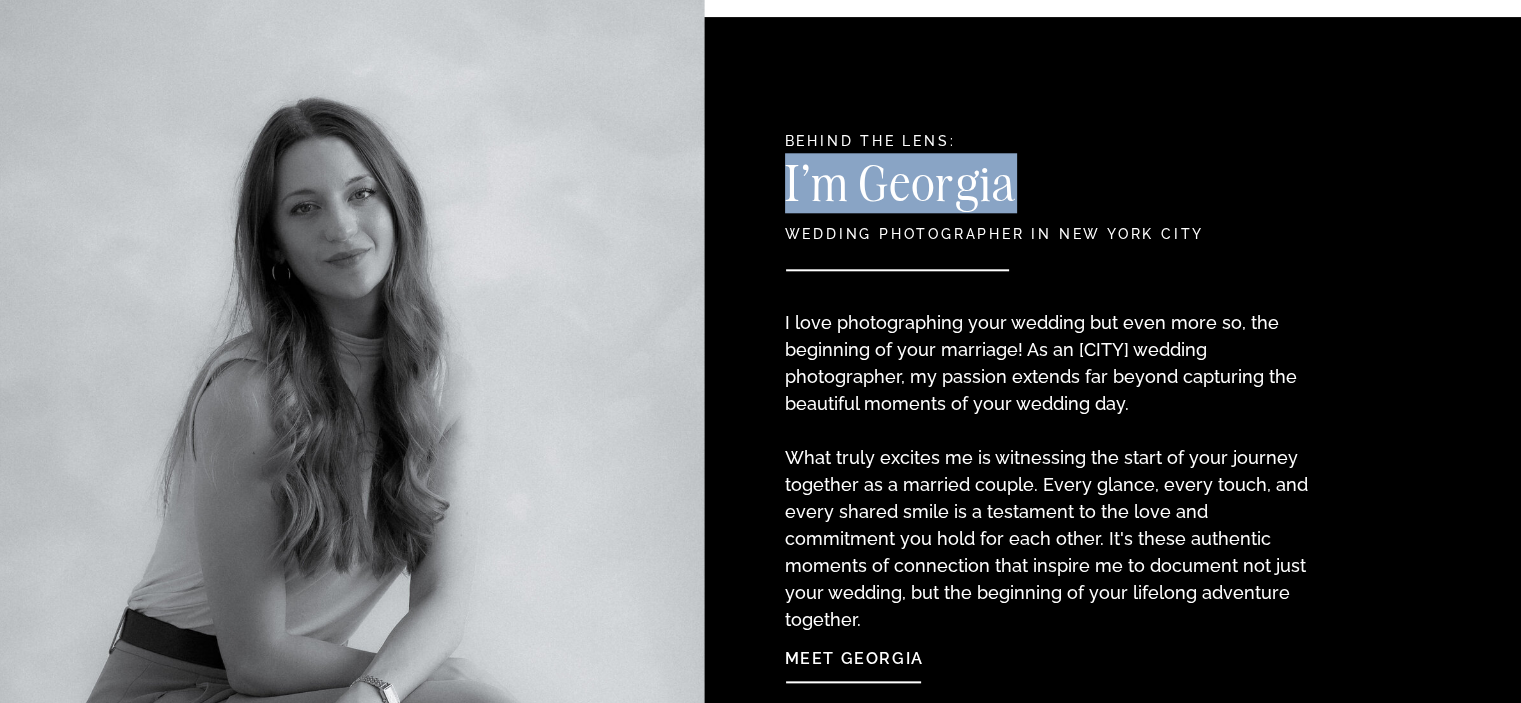 drag, startPoint x: 1009, startPoint y: 190, endPoint x: 788, endPoint y: 187, distance: 221.02036 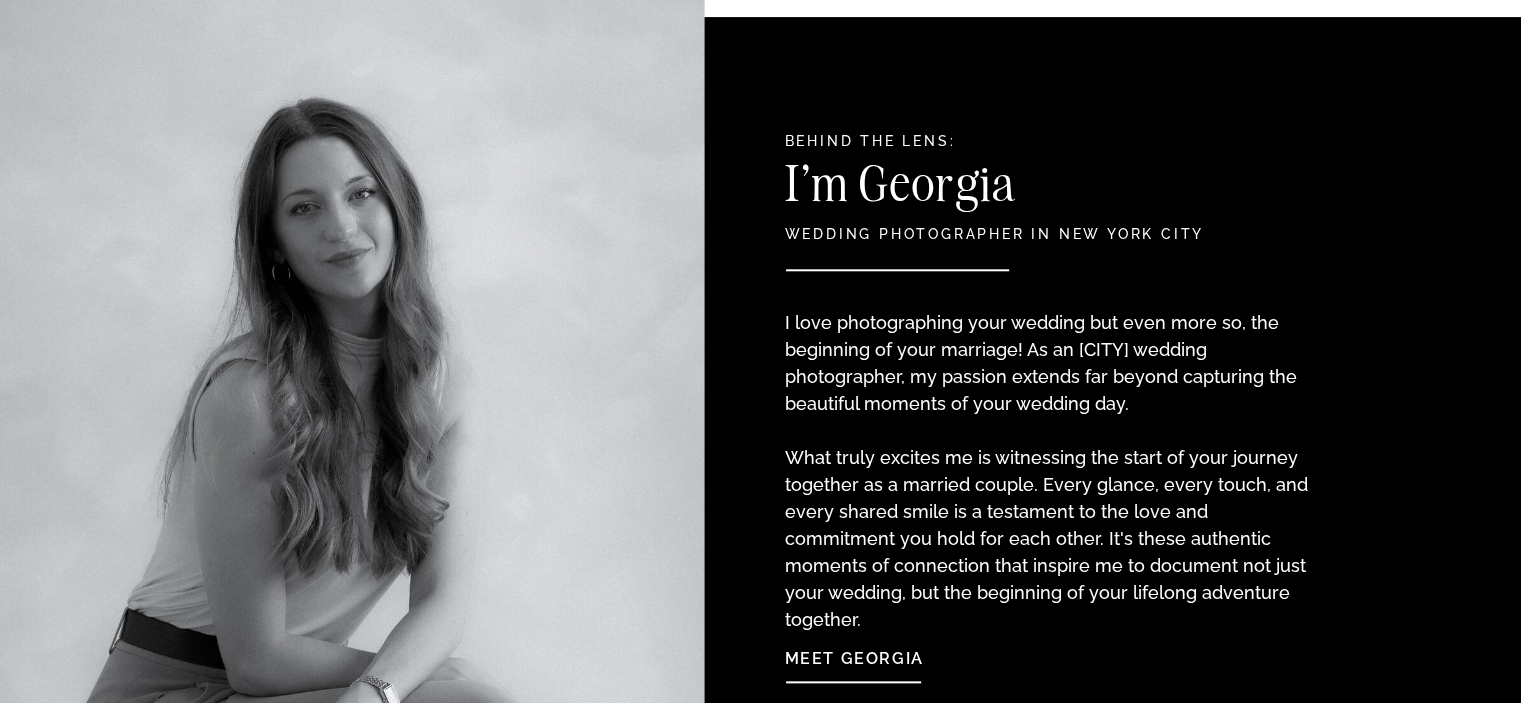 drag, startPoint x: 1225, startPoint y: 228, endPoint x: 894, endPoint y: 251, distance: 331.79813 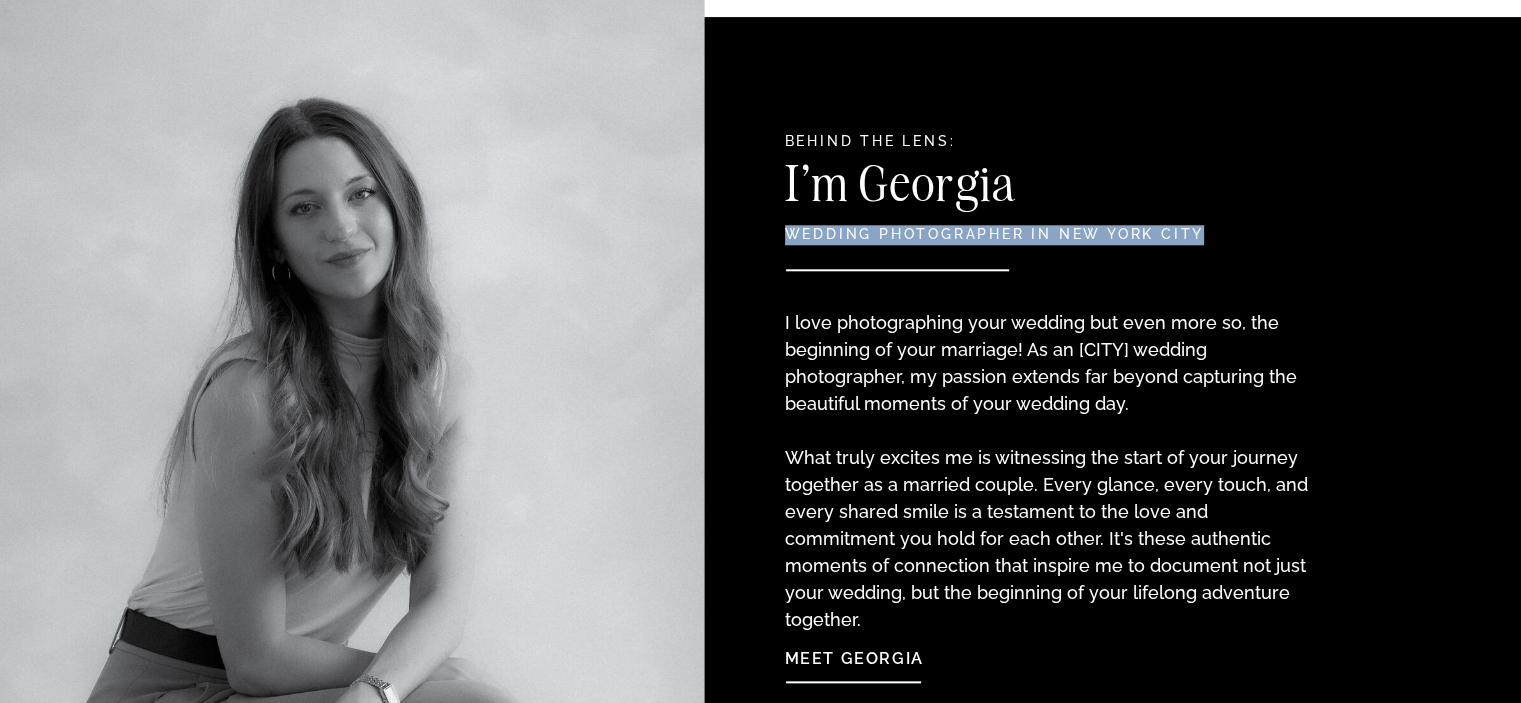 drag, startPoint x: 785, startPoint y: 231, endPoint x: 1202, endPoint y: 227, distance: 417.0192 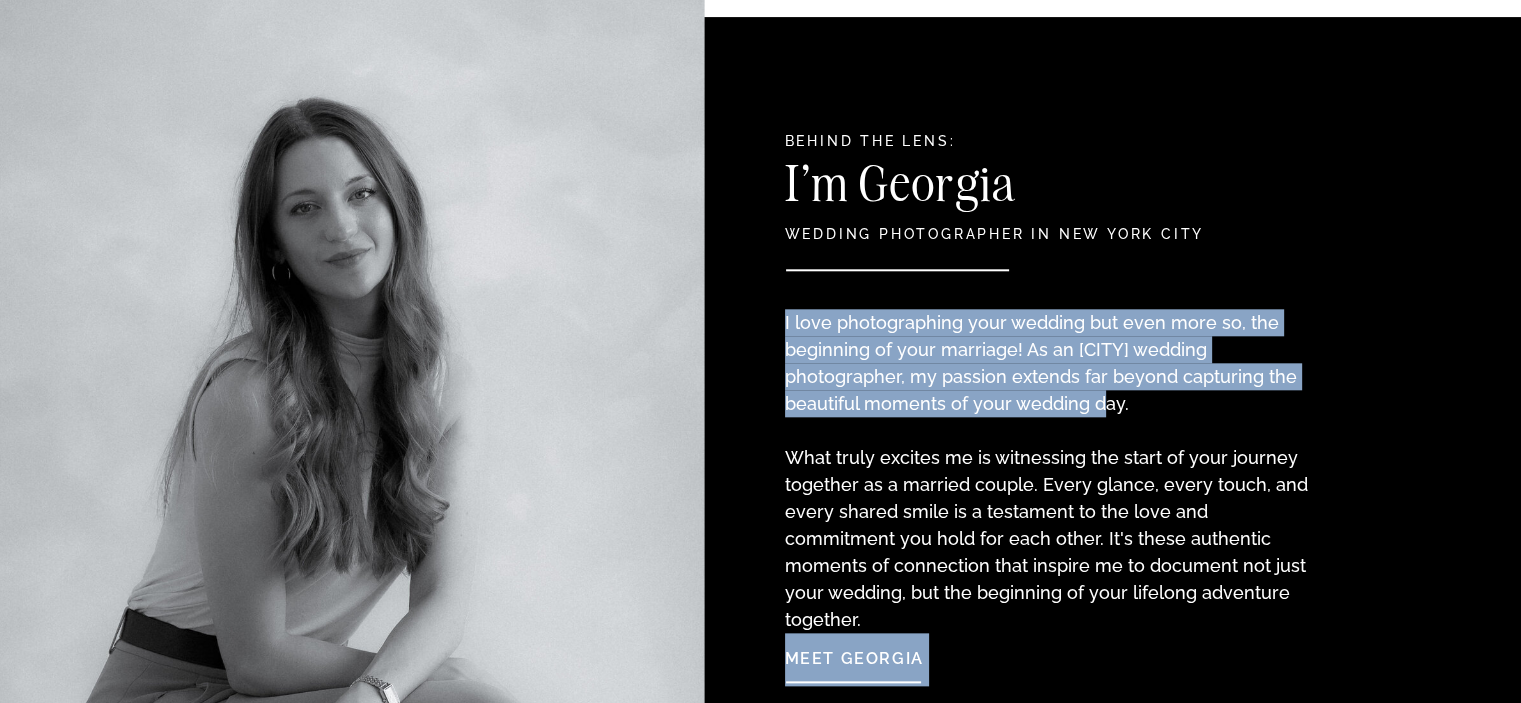 drag, startPoint x: 1051, startPoint y: 412, endPoint x: 778, endPoint y: 318, distance: 288.72998 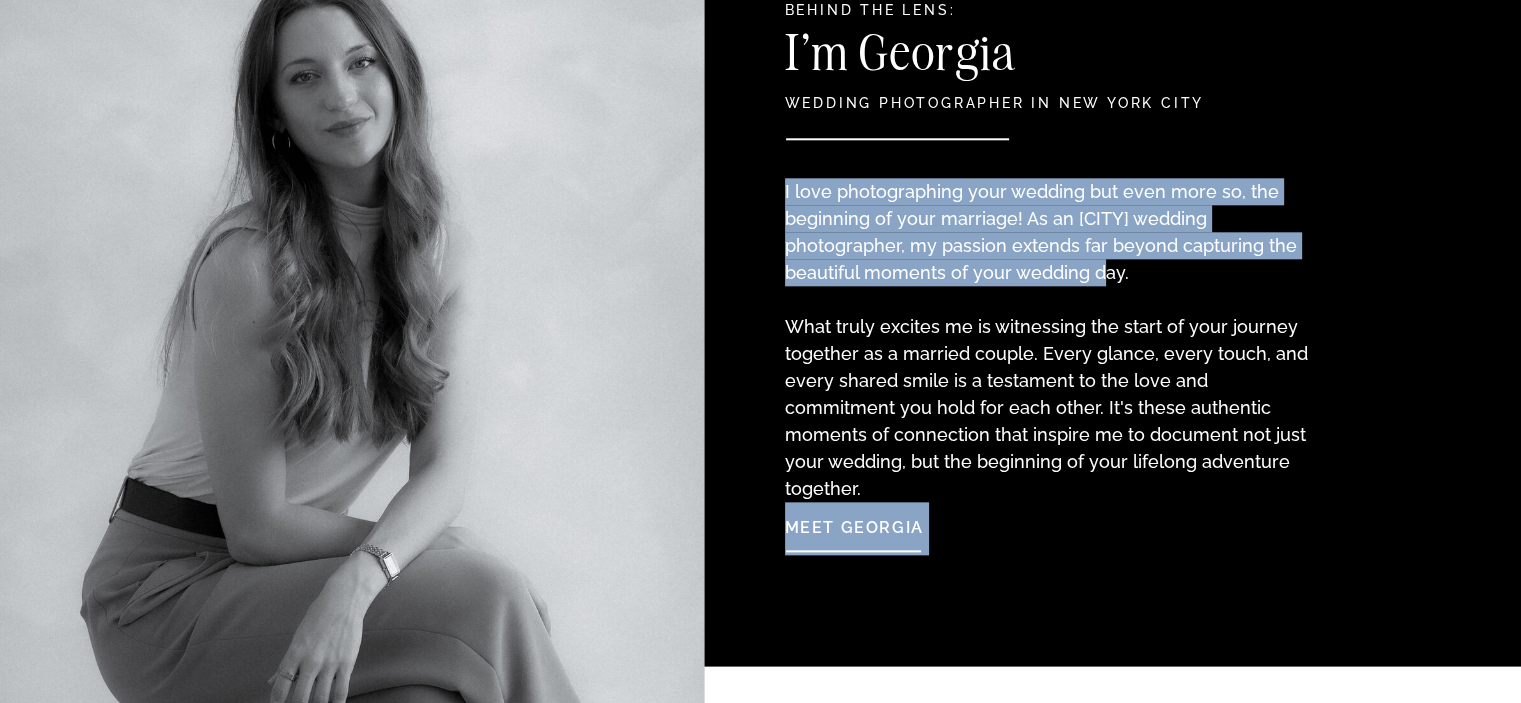 scroll, scrollTop: 2200, scrollLeft: 0, axis: vertical 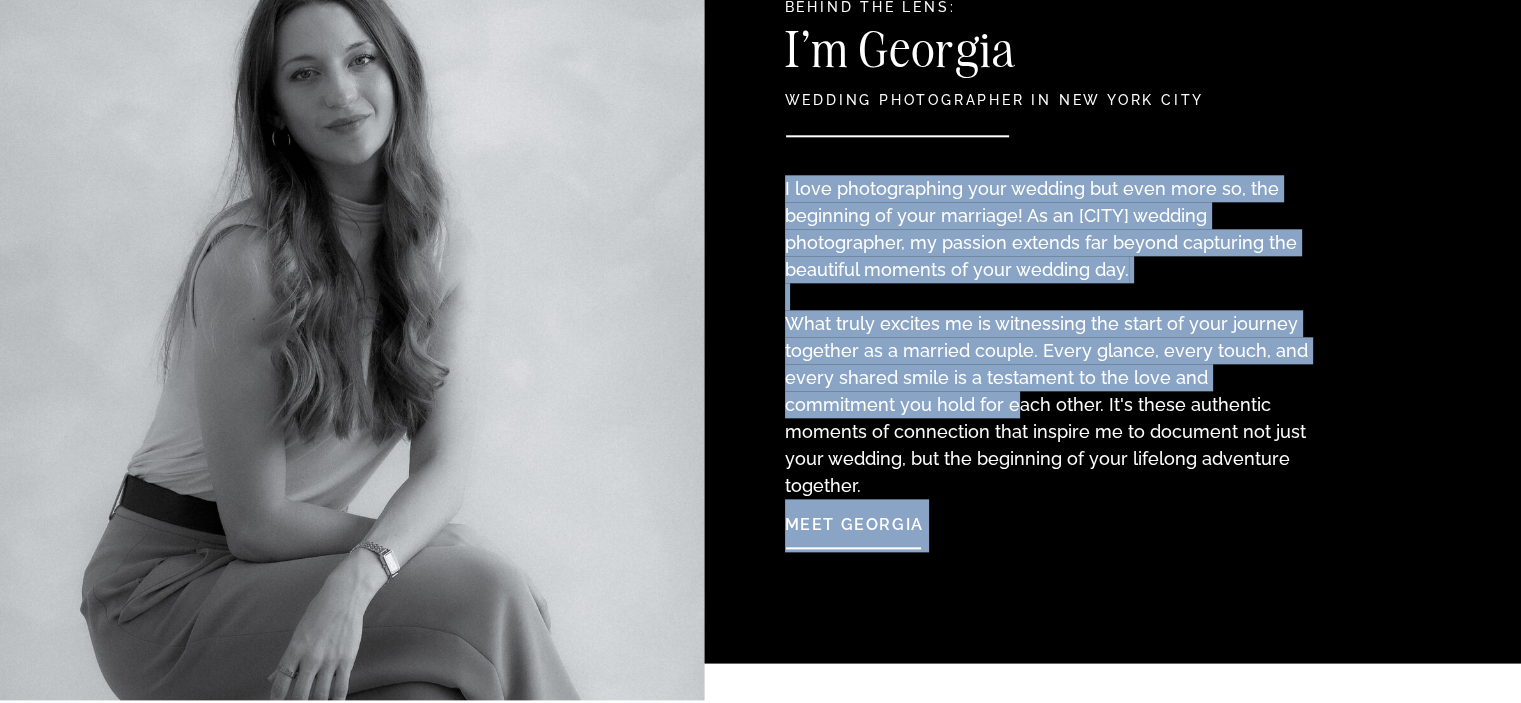 drag, startPoint x: 1263, startPoint y: 463, endPoint x: 904, endPoint y: 399, distance: 364.66013 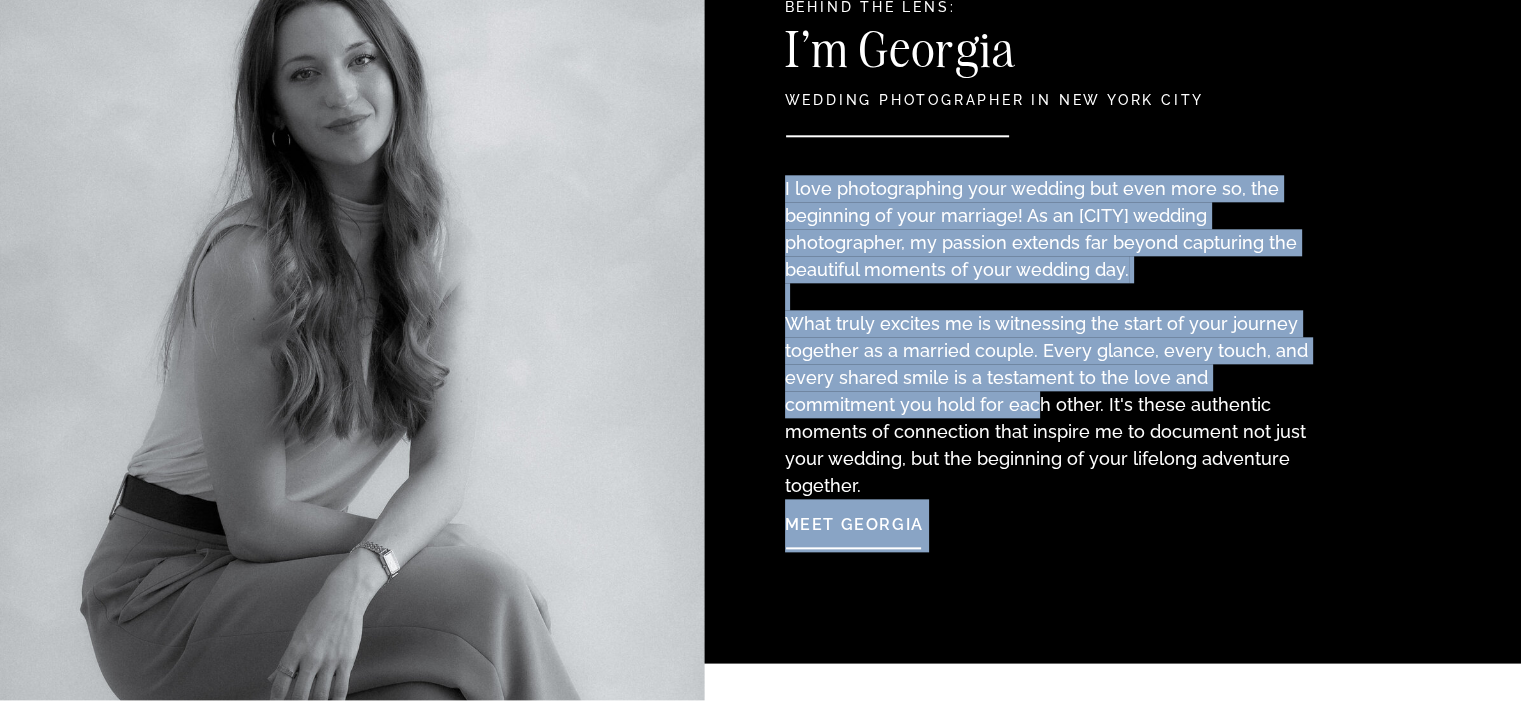 drag, startPoint x: 777, startPoint y: 319, endPoint x: 920, endPoint y: 396, distance: 162.41306 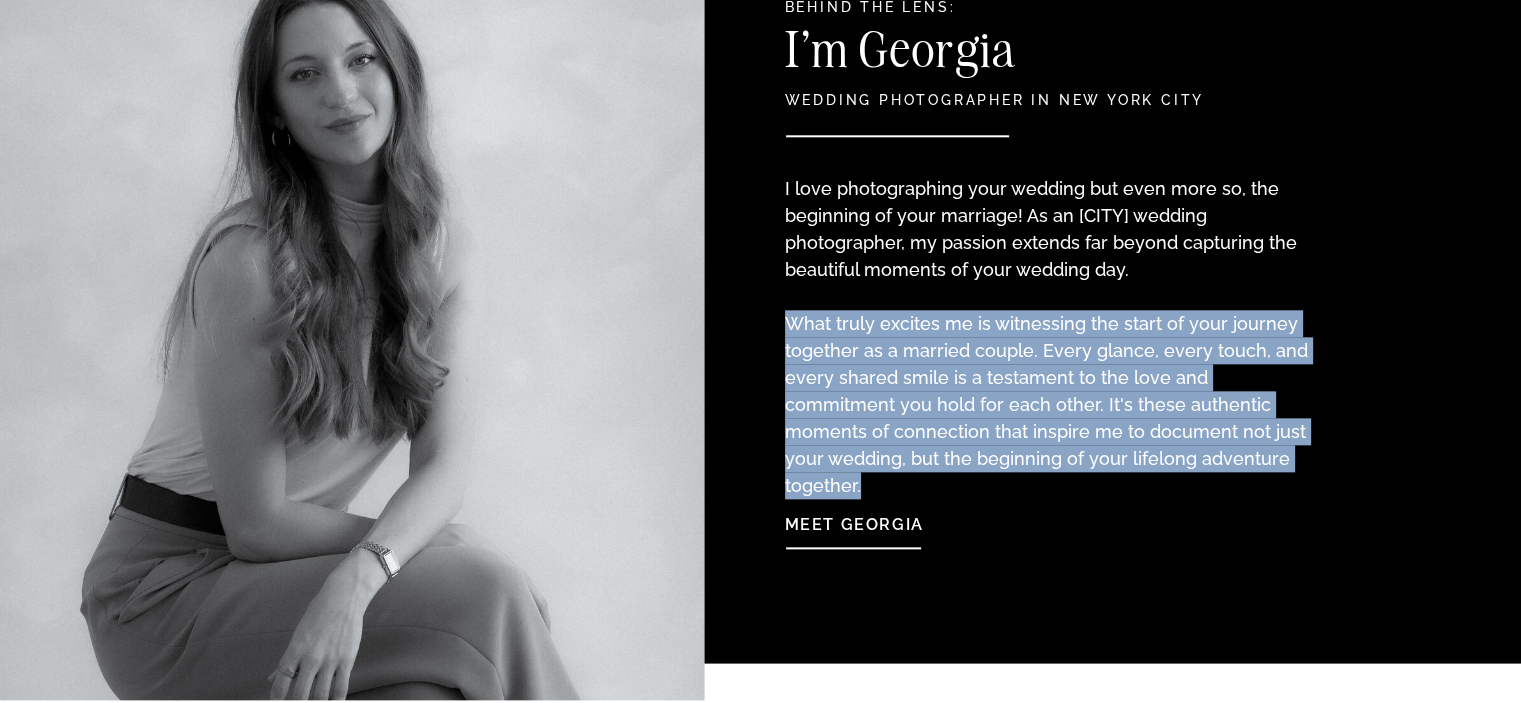 drag, startPoint x: 788, startPoint y: 321, endPoint x: 1233, endPoint y: 451, distance: 463.60004 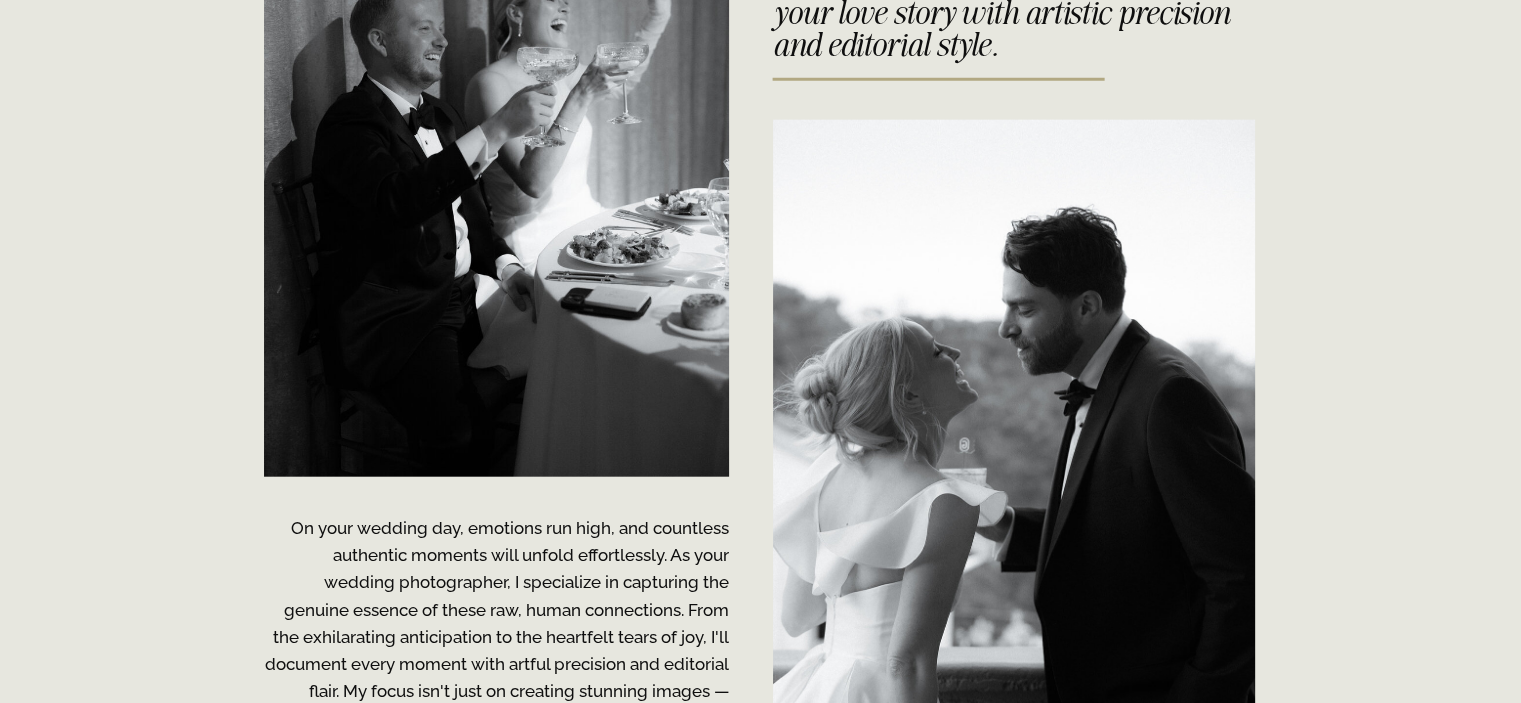 scroll, scrollTop: 4933, scrollLeft: 0, axis: vertical 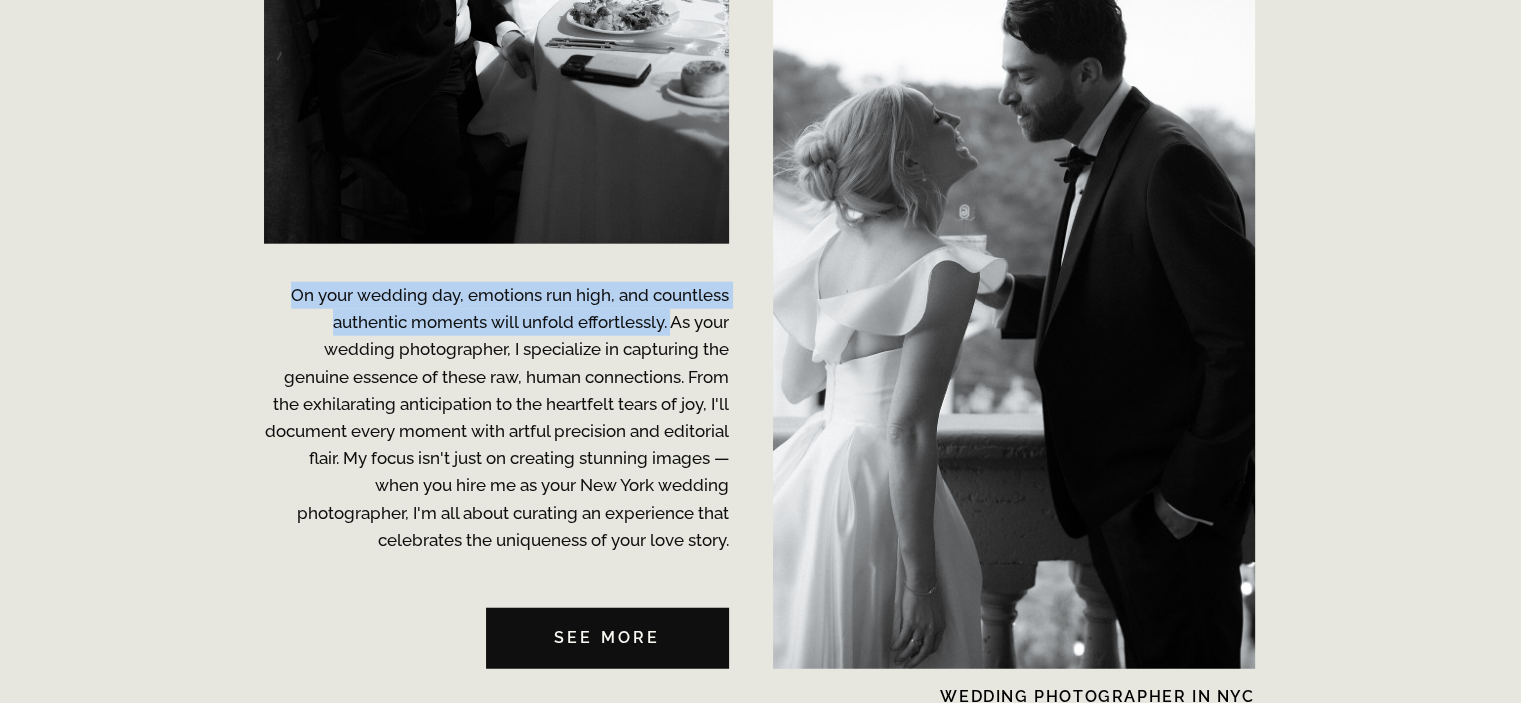 drag, startPoint x: 287, startPoint y: 279, endPoint x: 671, endPoint y: 323, distance: 386.5126 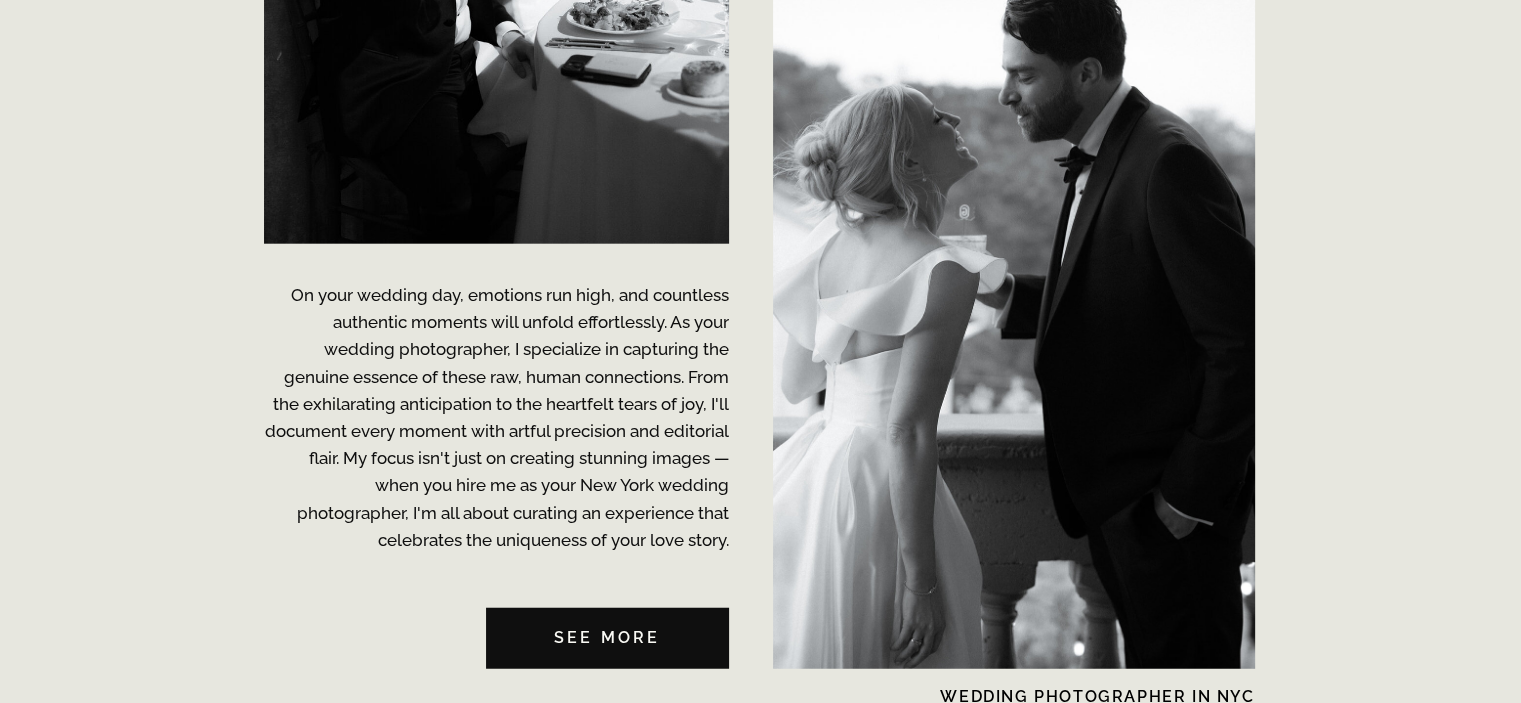 click on "On your wedding day, emotions run high, and countless authentic moments will unfold effortlessly. As your wedding photographer, I specialize in capturing the genuine essence of these raw, human connections. From the exhilarating anticipation to the heartfelt tears of joy, I'll document every moment with artful precision and editorial flair. My focus isn't just on creating stunning images — when you hire me as your New York wedding photographer, I'm all about curating an experience that celebrates the uniqueness of your love story." at bounding box center (496, 420) 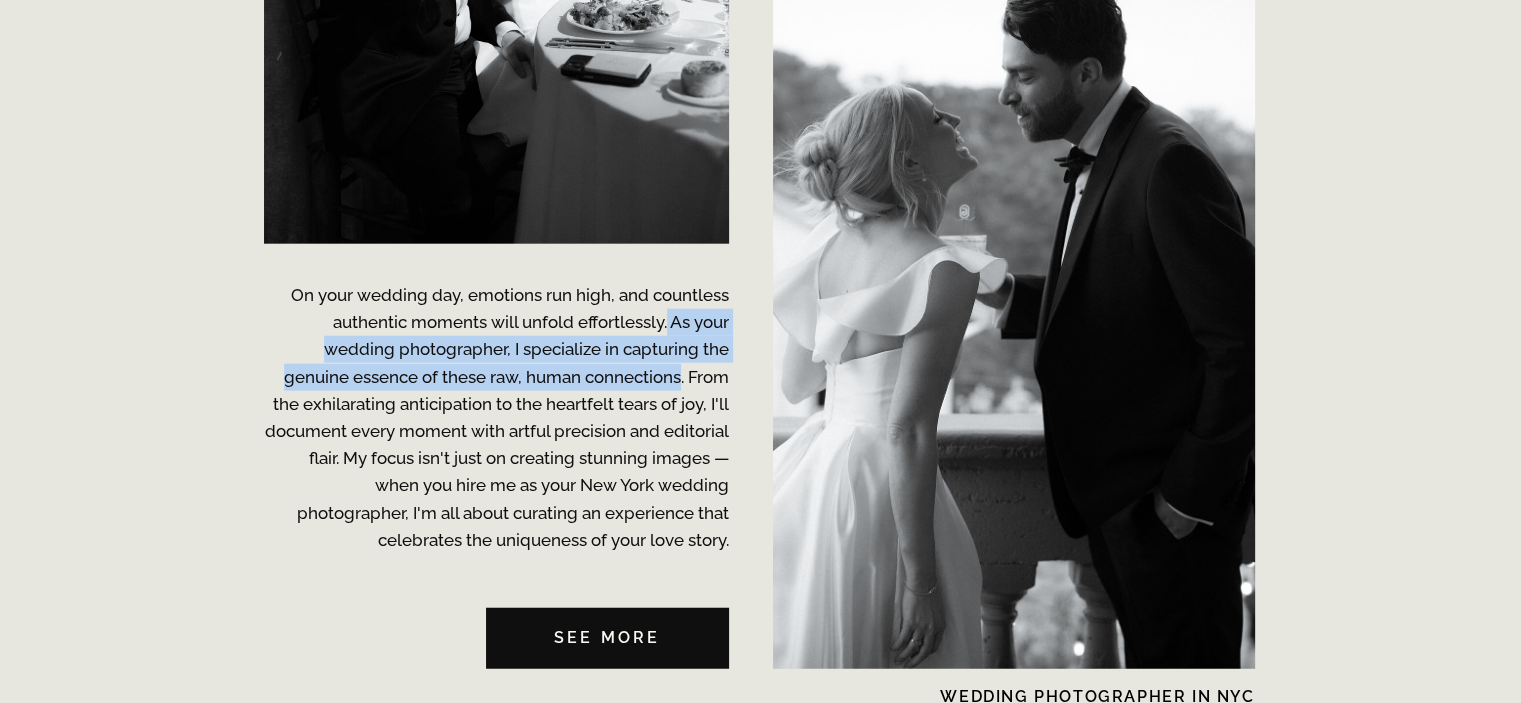 drag, startPoint x: 667, startPoint y: 319, endPoint x: 680, endPoint y: 368, distance: 50.695168 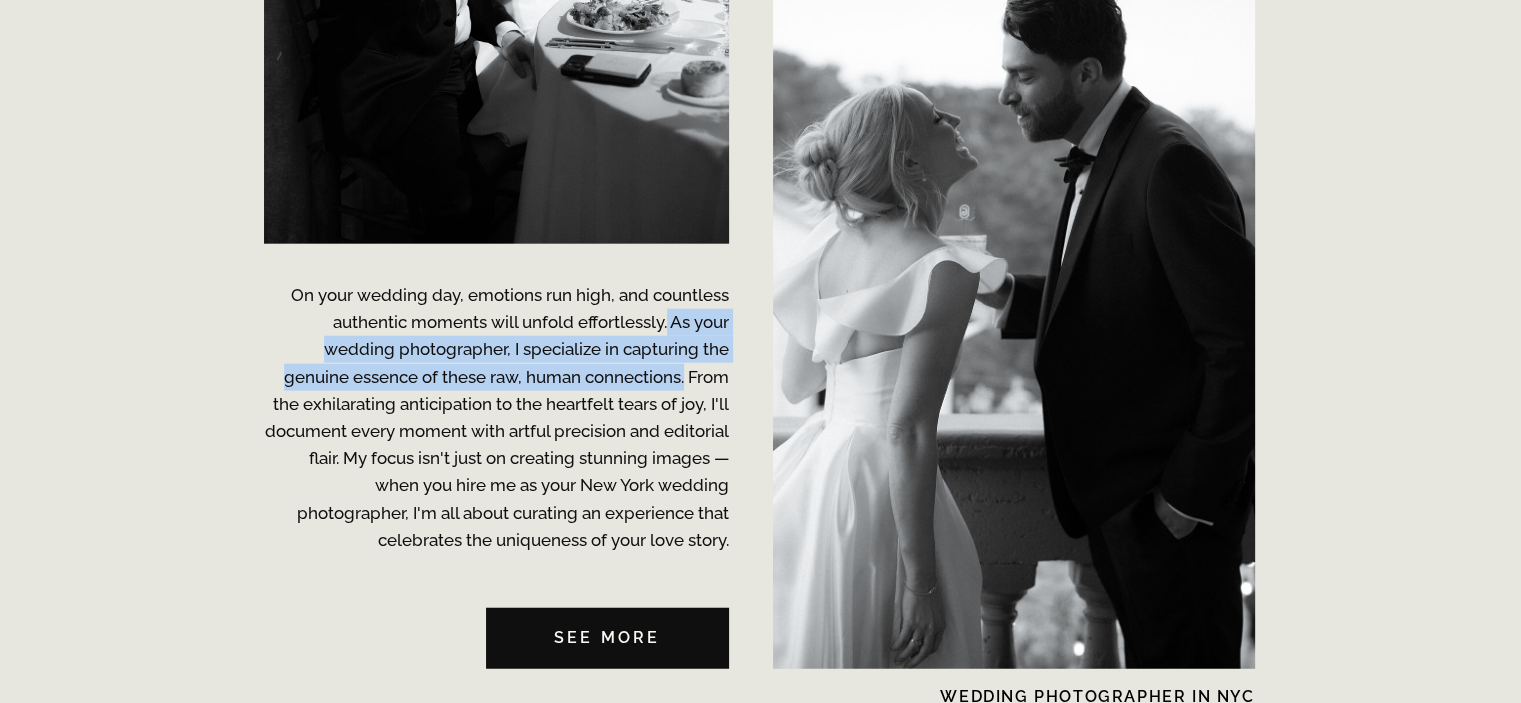 drag, startPoint x: 667, startPoint y: 324, endPoint x: 683, endPoint y: 371, distance: 49.648766 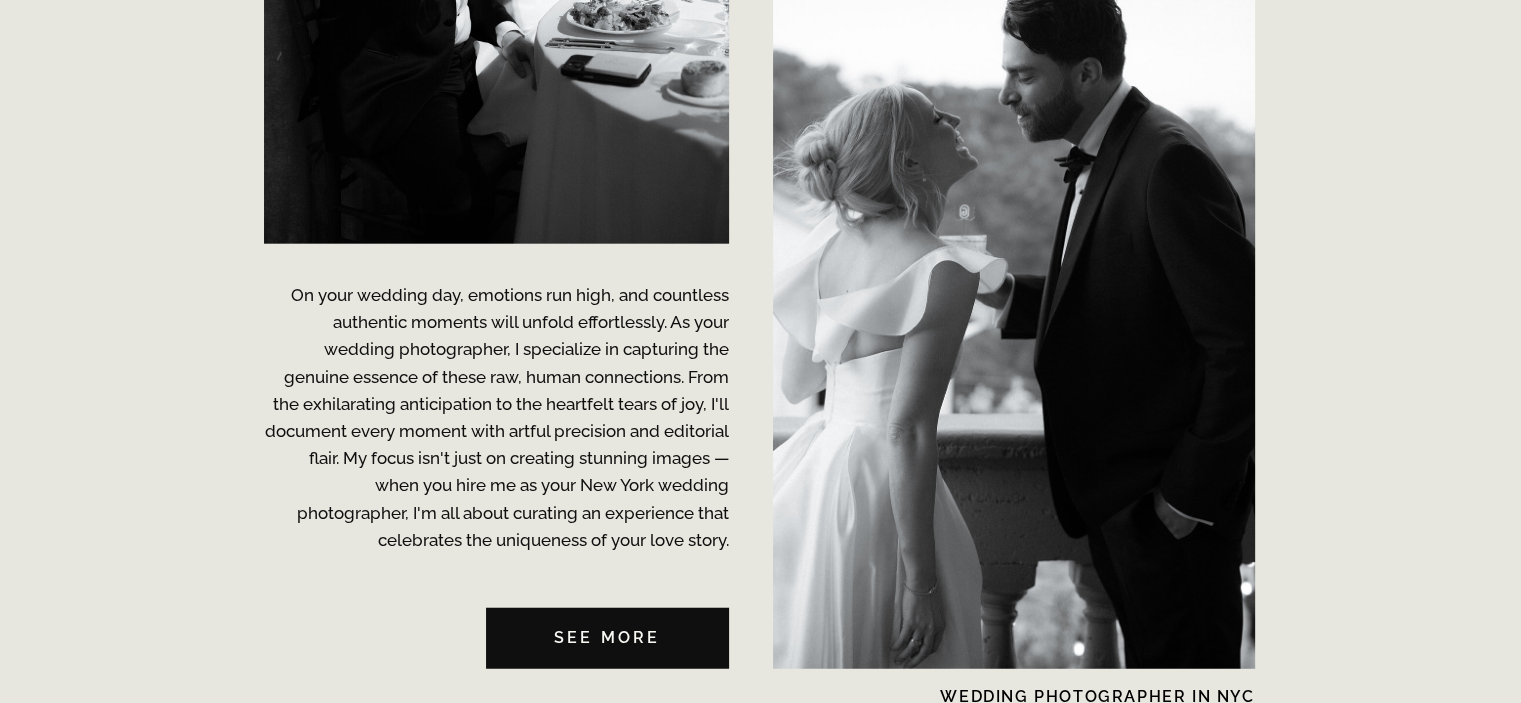 click on "On your wedding day, emotions run high, and countless authentic moments will unfold effortlessly. As your wedding photographer, I specialize in capturing the genuine essence of these raw, human connections. From the exhilarating anticipation to the heartfelt tears of joy, I'll document every moment with artful precision and editorial flair. My focus isn't just on creating stunning images — when you hire me as your New York wedding photographer, I'm all about curating an experience that celebrates the uniqueness of your love story." at bounding box center [496, 420] 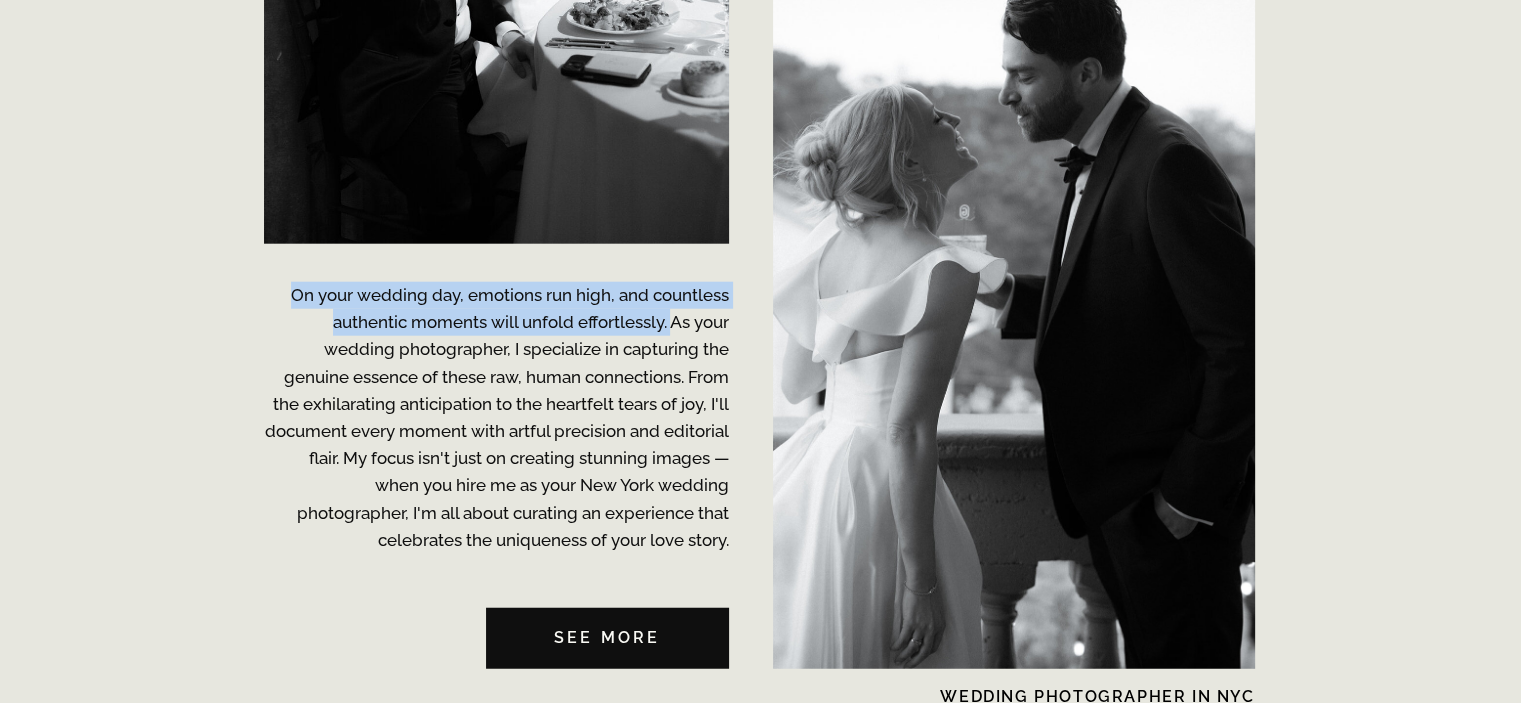drag, startPoint x: 295, startPoint y: 287, endPoint x: 672, endPoint y: 310, distance: 377.70093 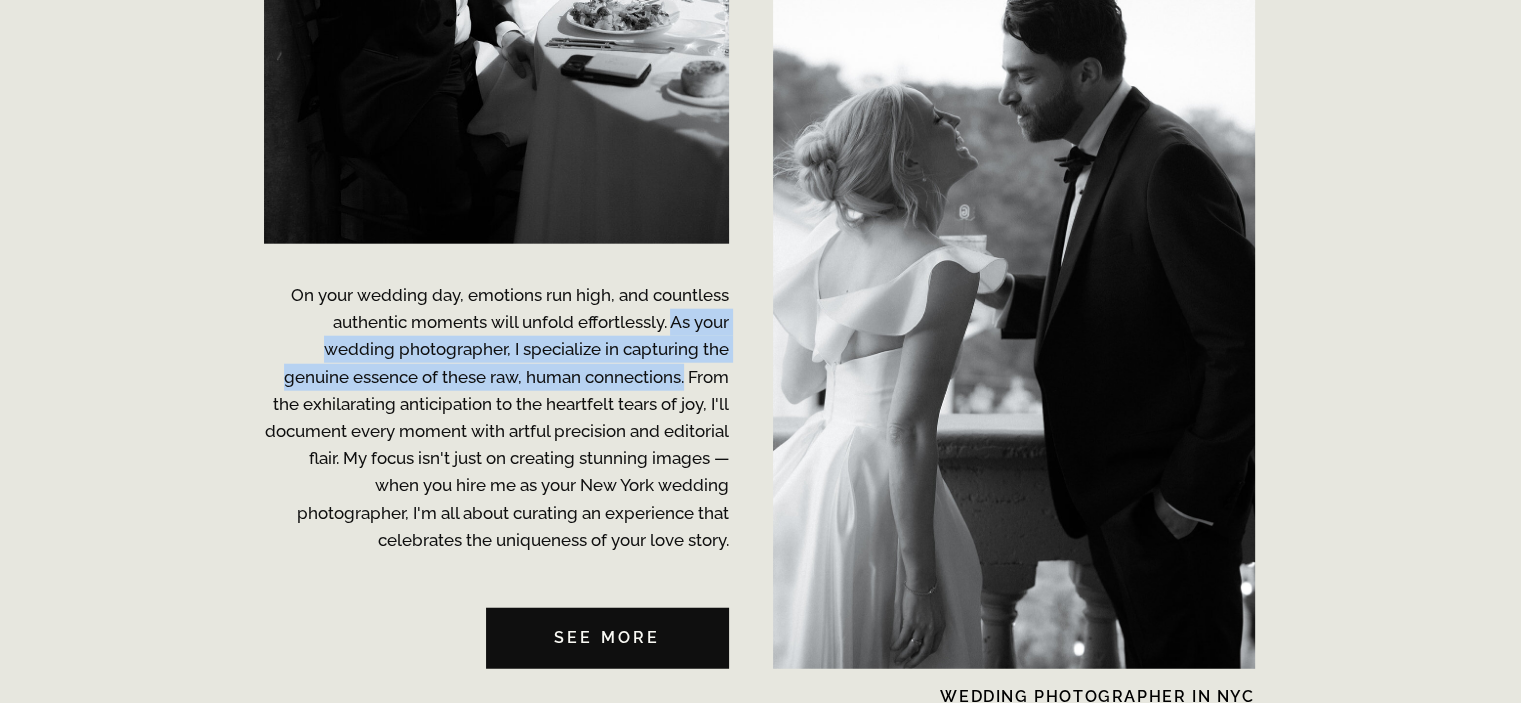 drag, startPoint x: 681, startPoint y: 381, endPoint x: 672, endPoint y: 320, distance: 61.66036 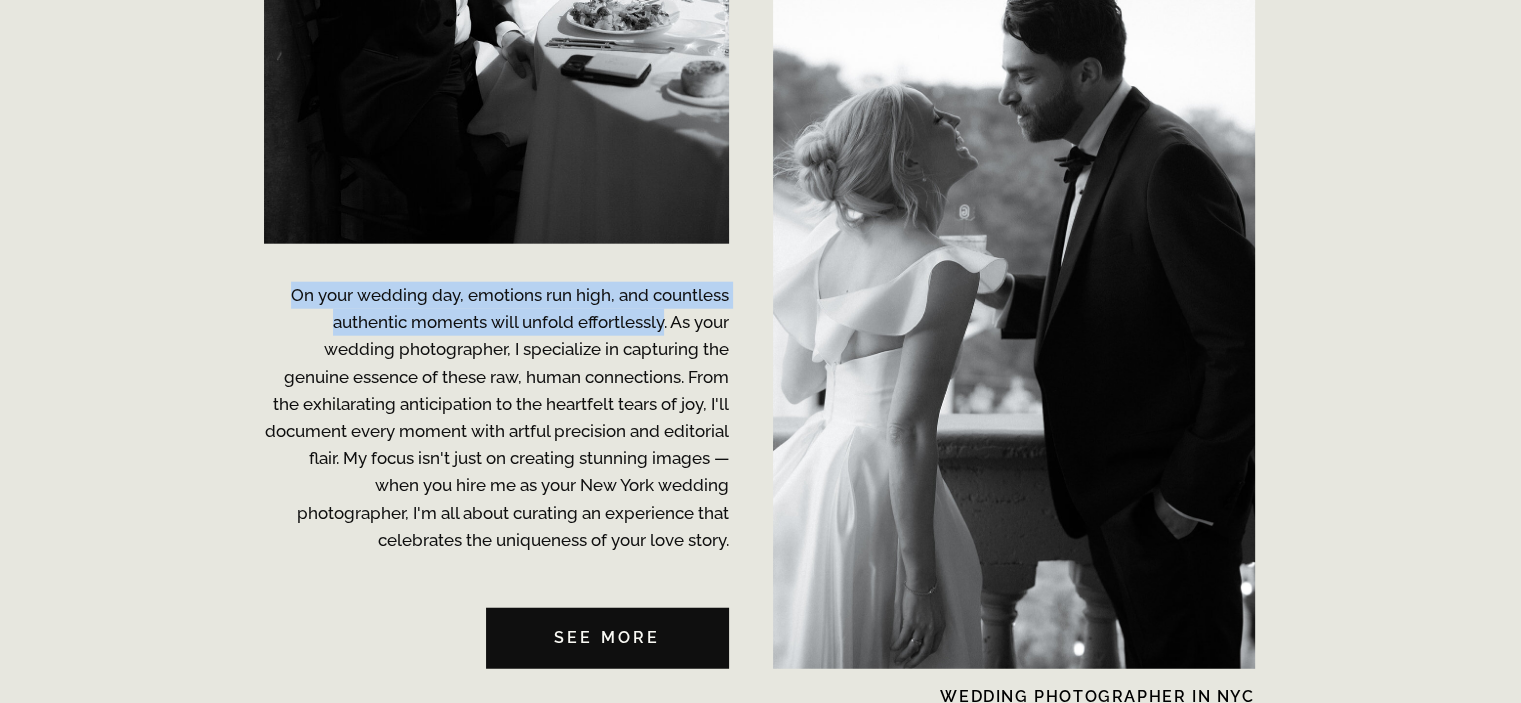 drag, startPoint x: 663, startPoint y: 319, endPoint x: 293, endPoint y: 267, distance: 373.6362 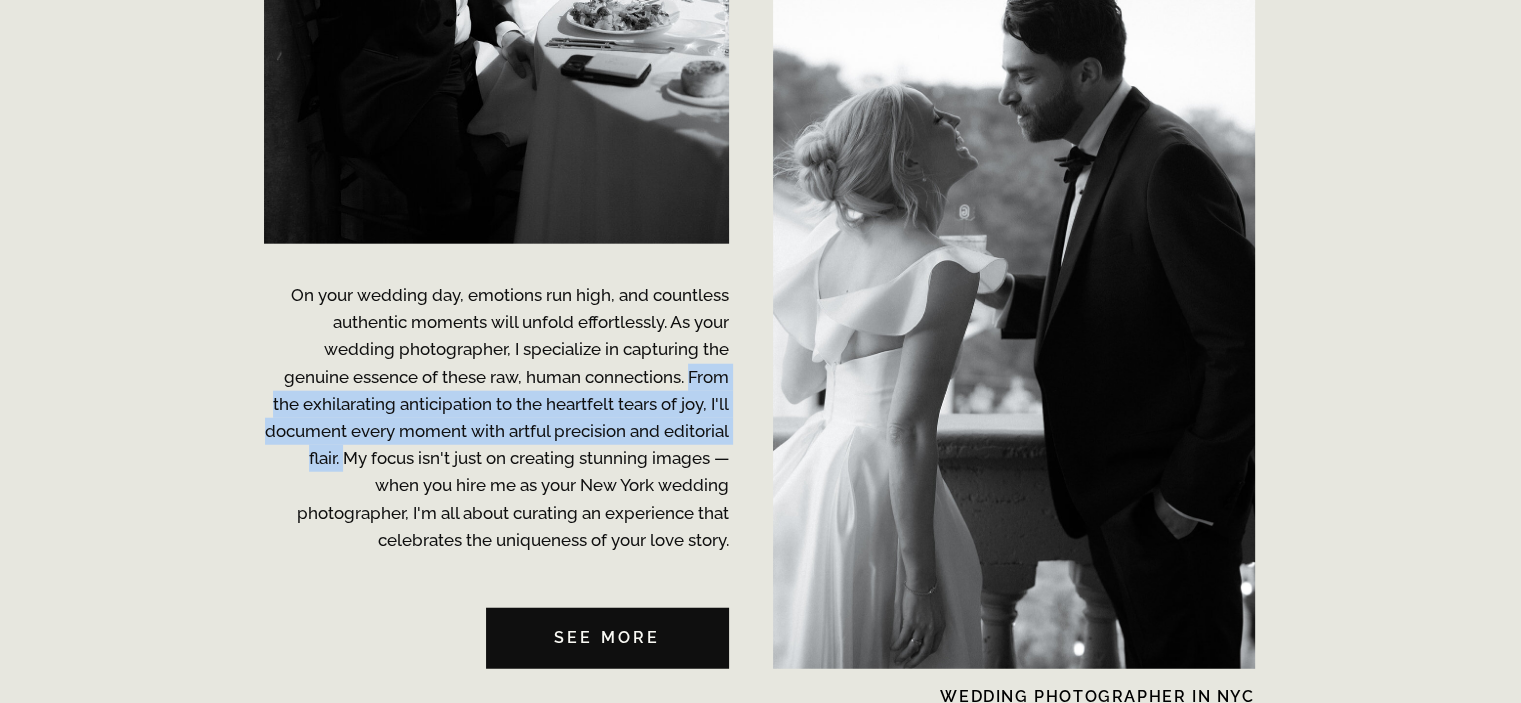 drag, startPoint x: 688, startPoint y: 374, endPoint x: 419, endPoint y: 453, distance: 280.36047 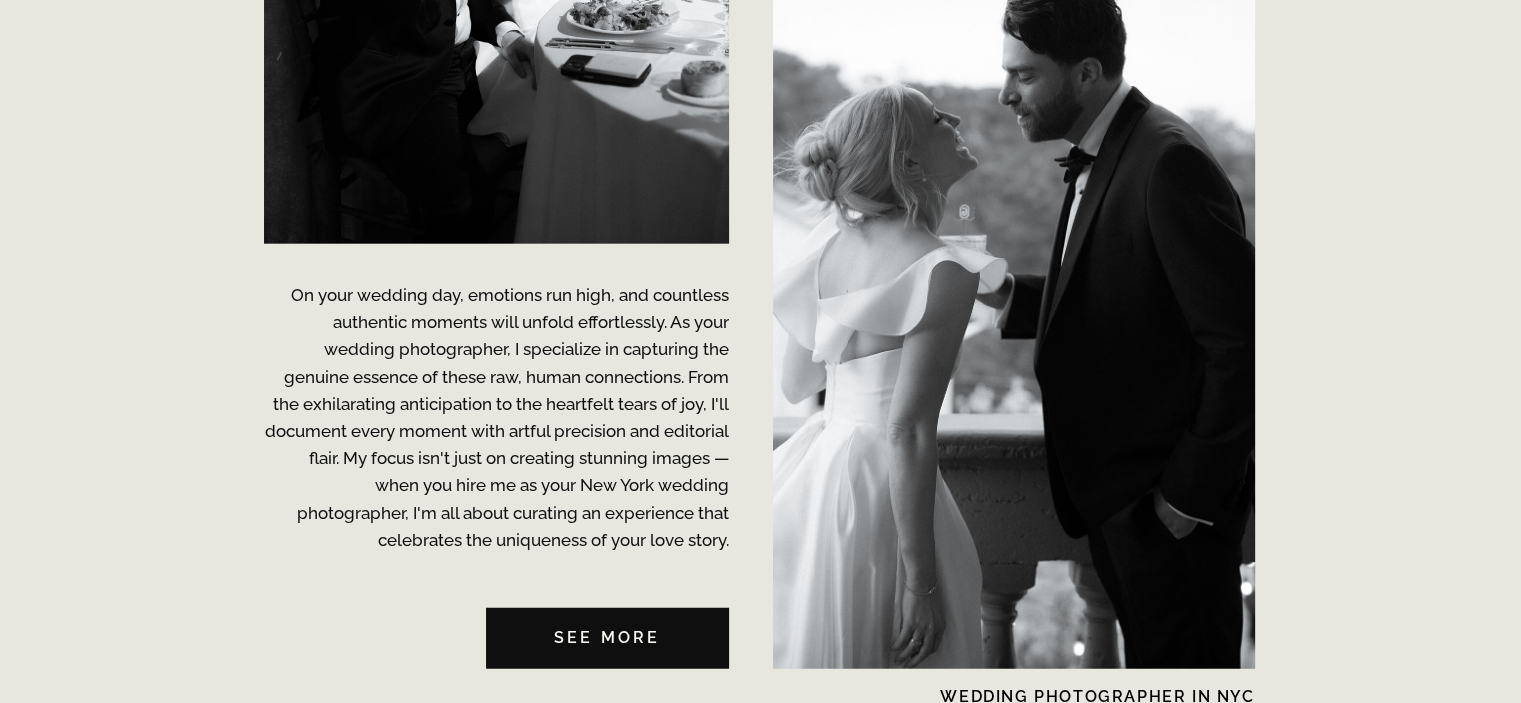 click on "On your wedding day, emotions run high, and countless authentic moments will unfold effortlessly. As your wedding photographer, I specialize in capturing the genuine essence of these raw, human connections. From the exhilarating anticipation to the heartfelt tears of joy, I'll document every moment with artful precision and editorial flair. My focus isn't just on creating stunning images — when you hire me as your New York wedding photographer, I'm all about curating an experience that celebrates the uniqueness of your love story." at bounding box center (496, 420) 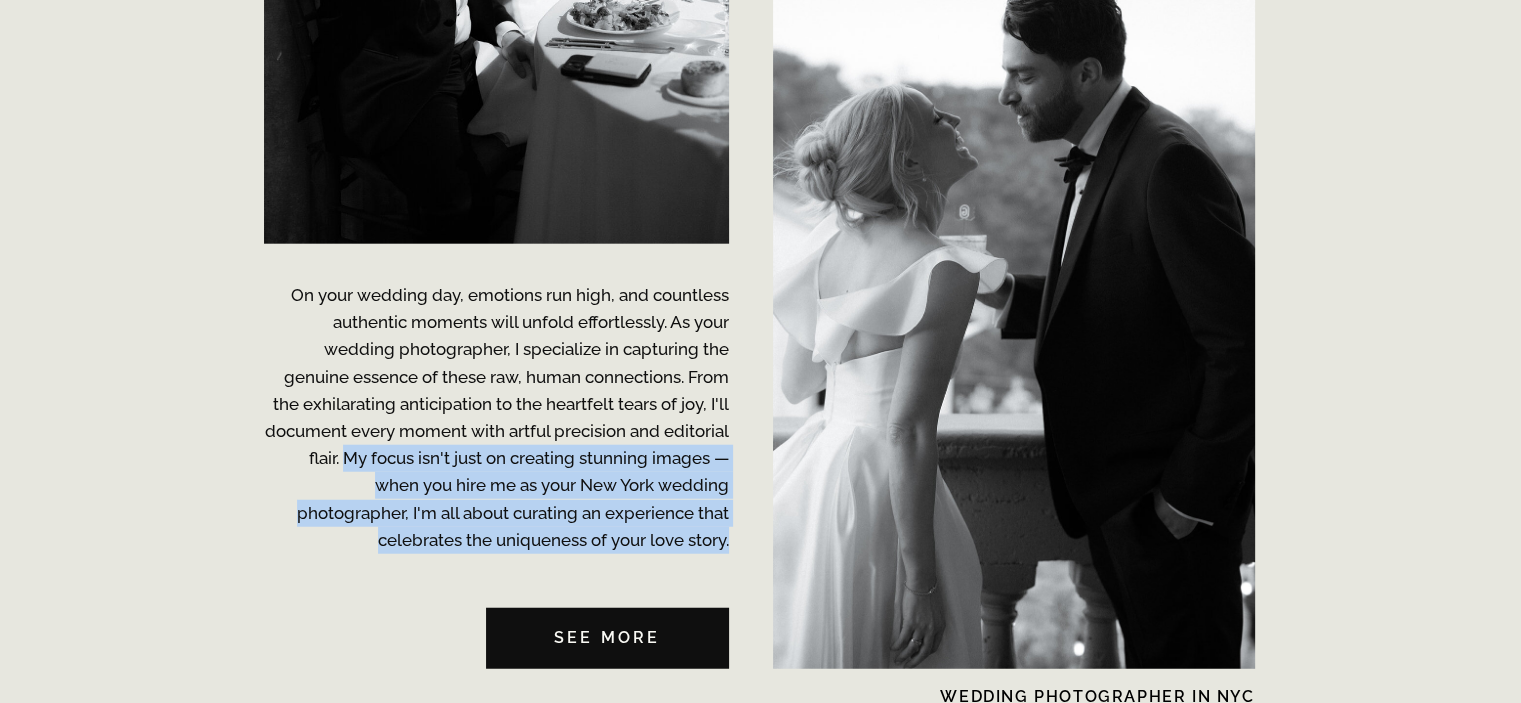 drag, startPoint x: 727, startPoint y: 543, endPoint x: 427, endPoint y: 471, distance: 308.51904 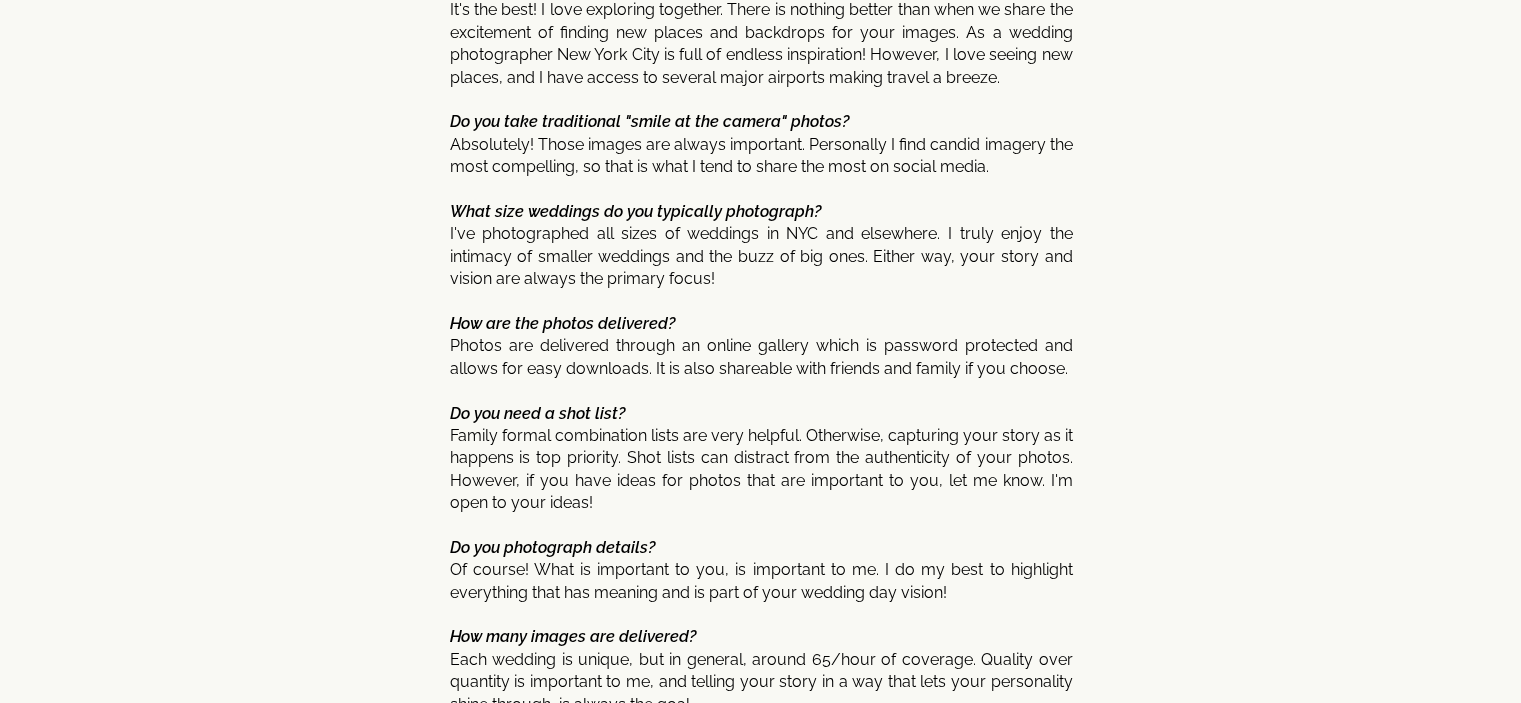 scroll, scrollTop: 10166, scrollLeft: 0, axis: vertical 